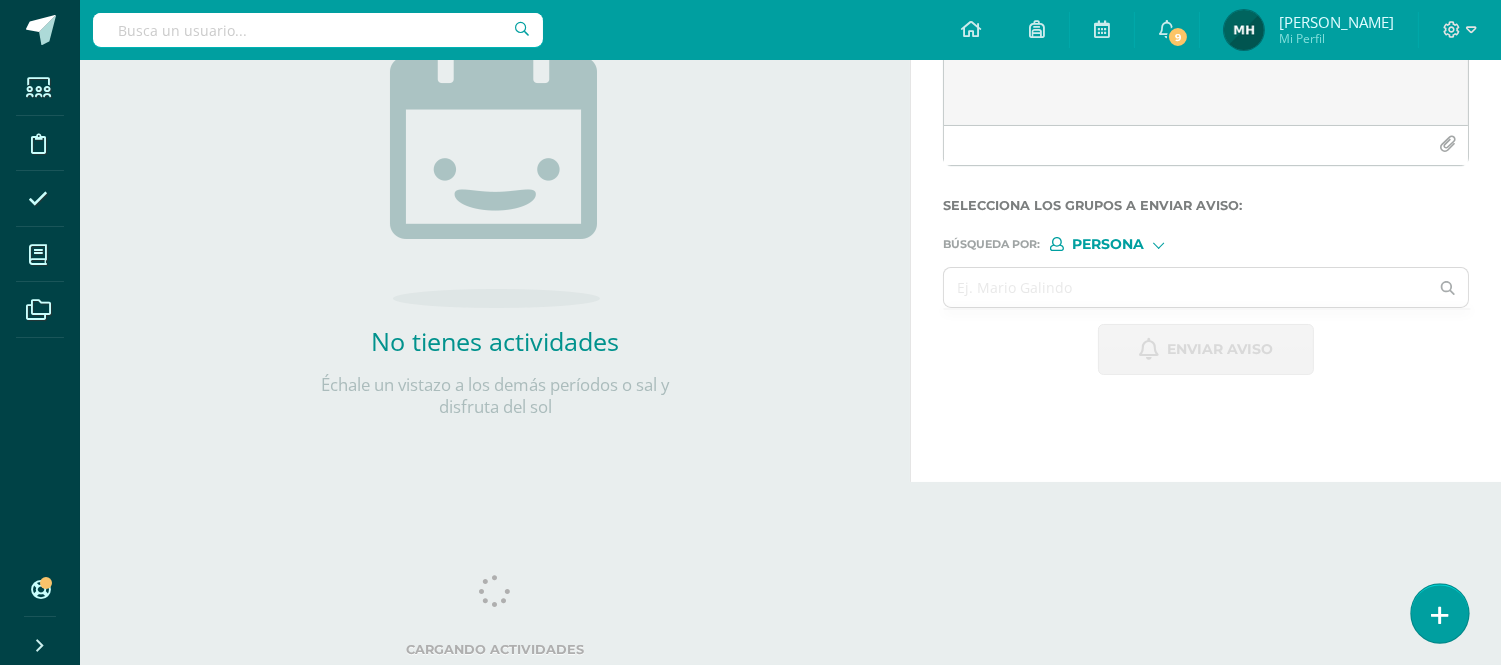 scroll, scrollTop: 287, scrollLeft: 0, axis: vertical 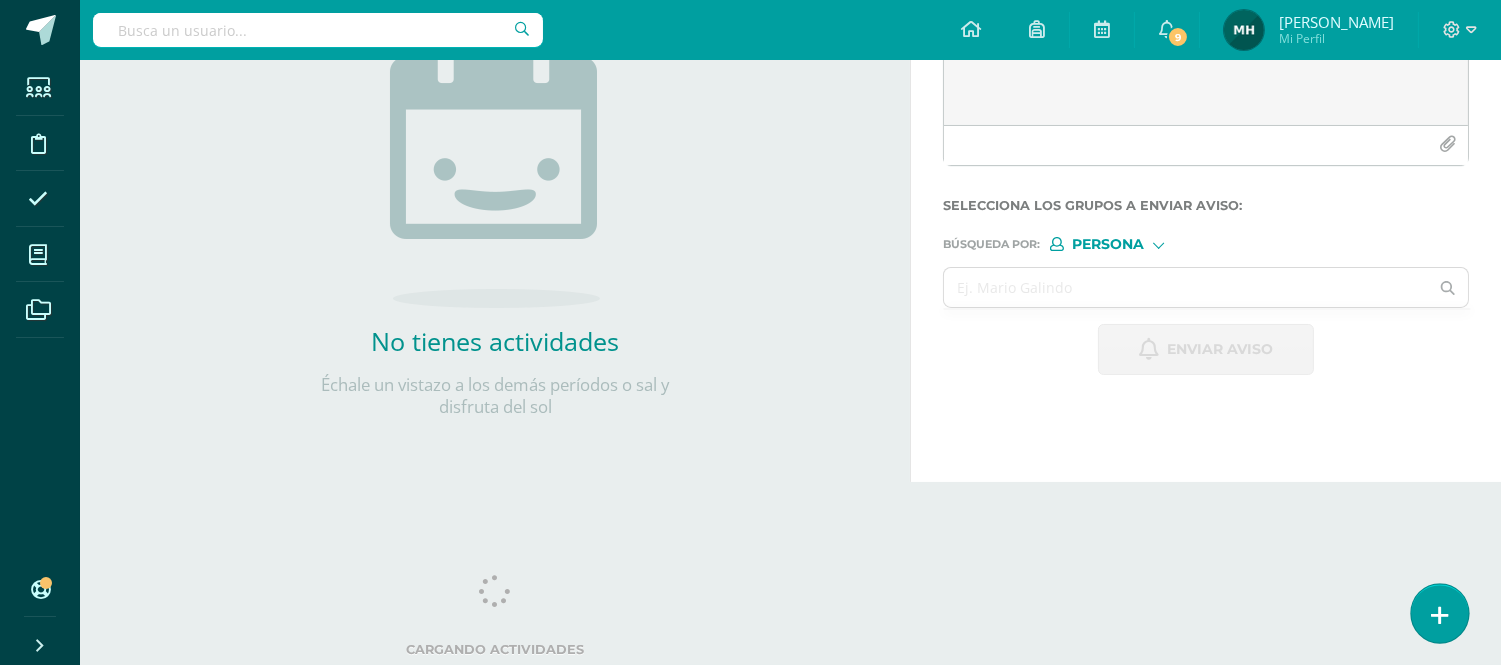 click at bounding box center [1439, 613] 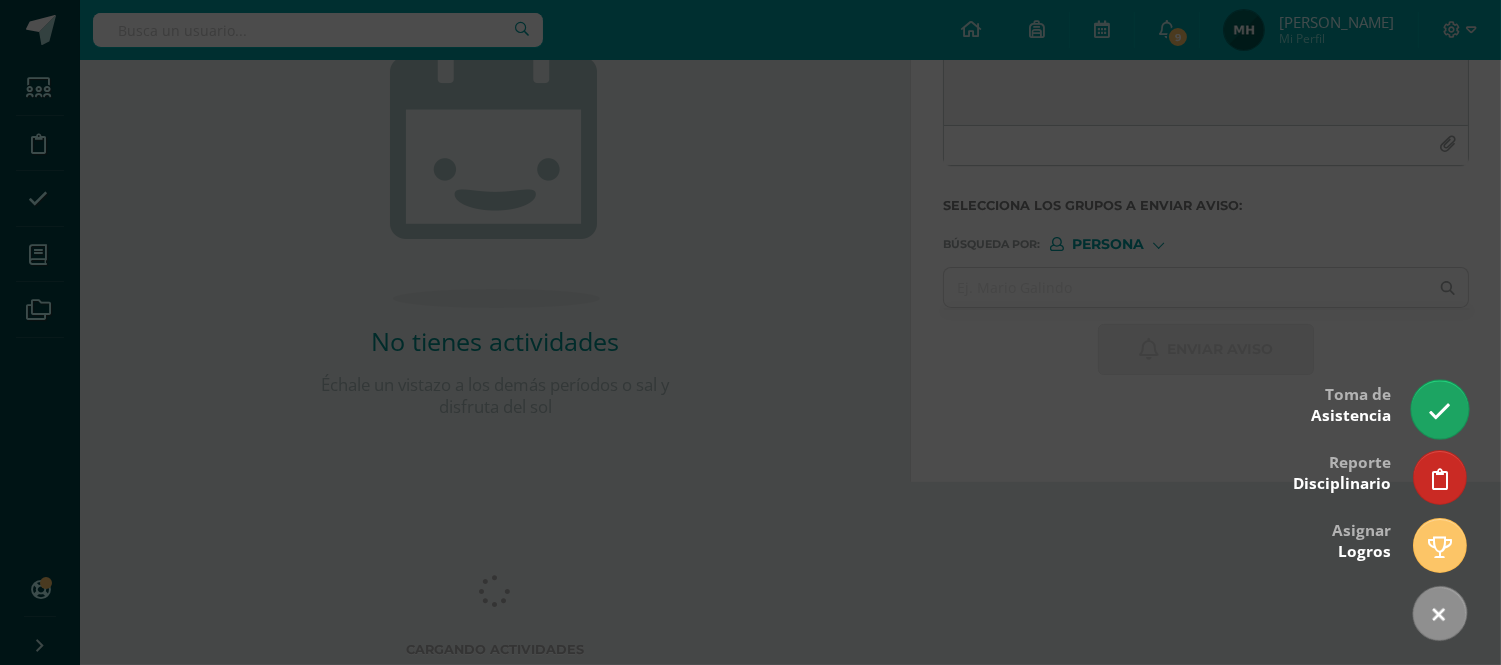 click at bounding box center [1439, 409] 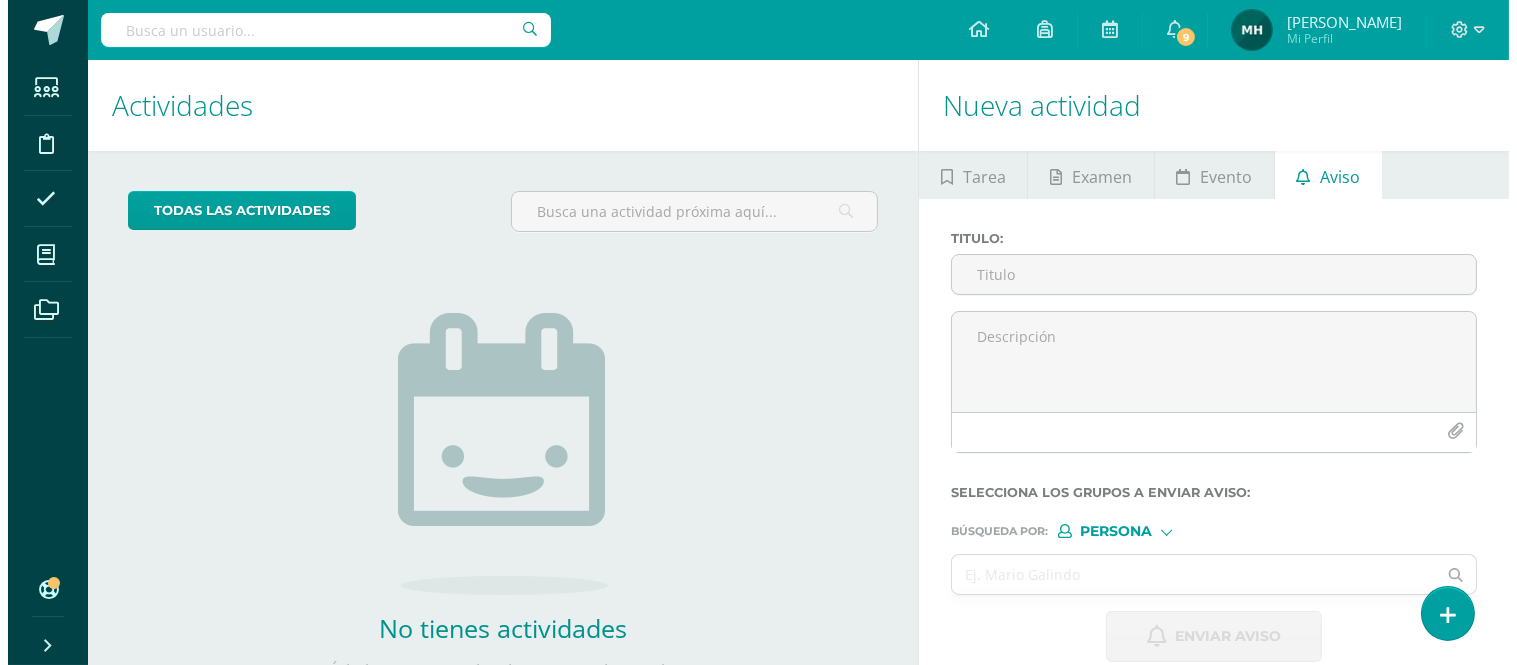scroll, scrollTop: 0, scrollLeft: 0, axis: both 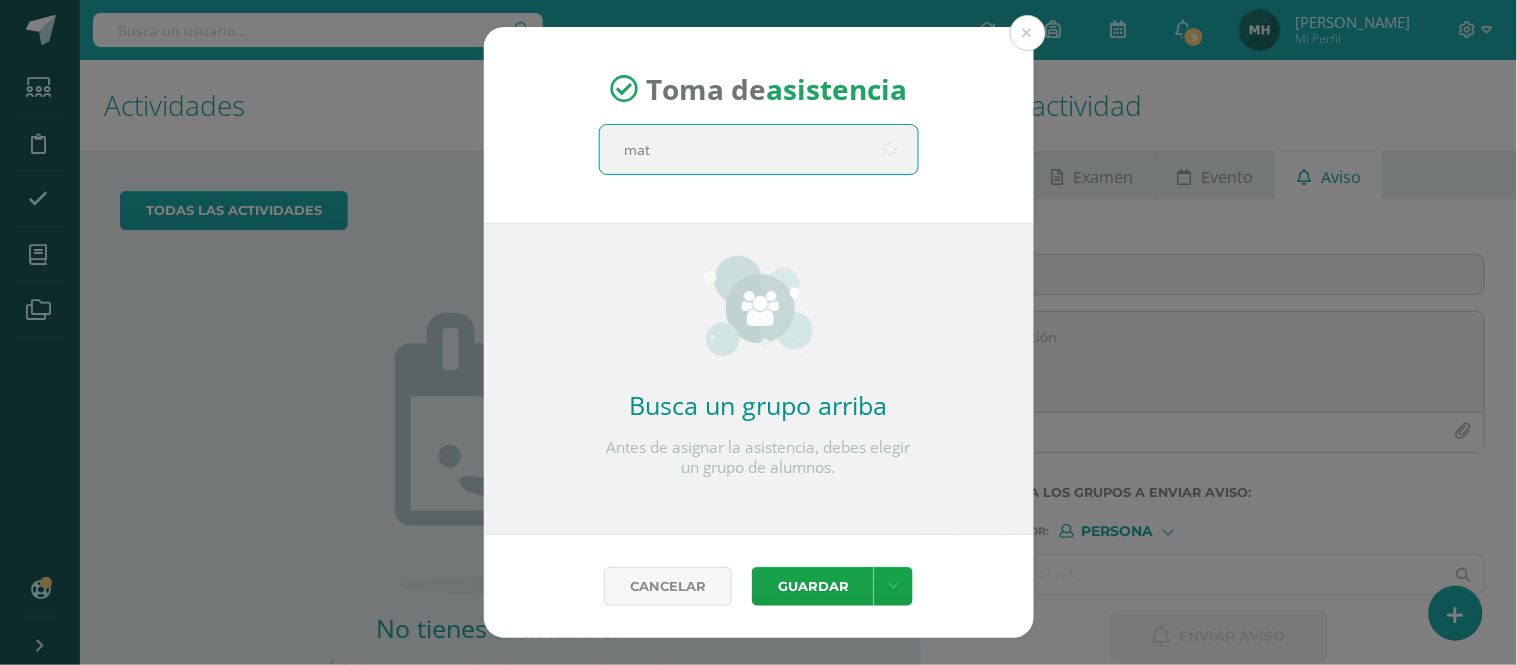 type on "mate" 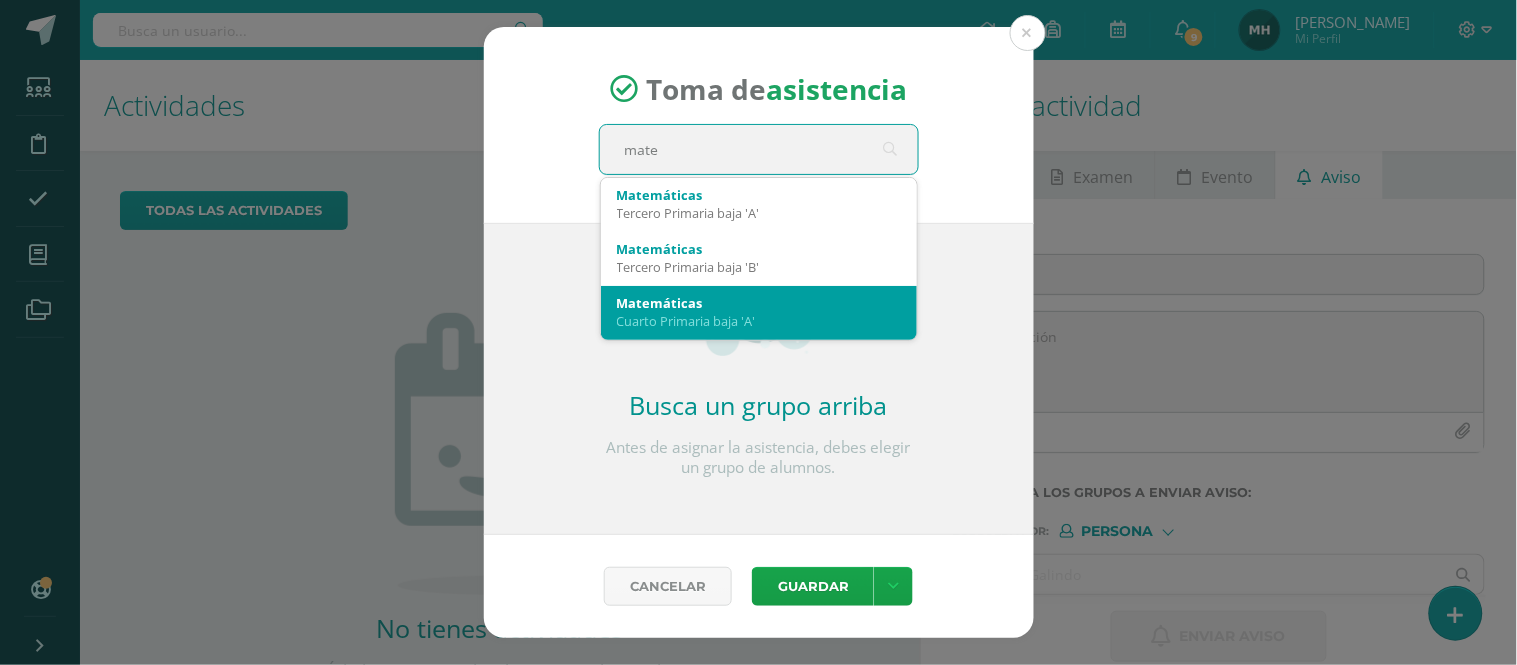 click on "Cuarto Primaria baja 'A'" at bounding box center (759, 321) 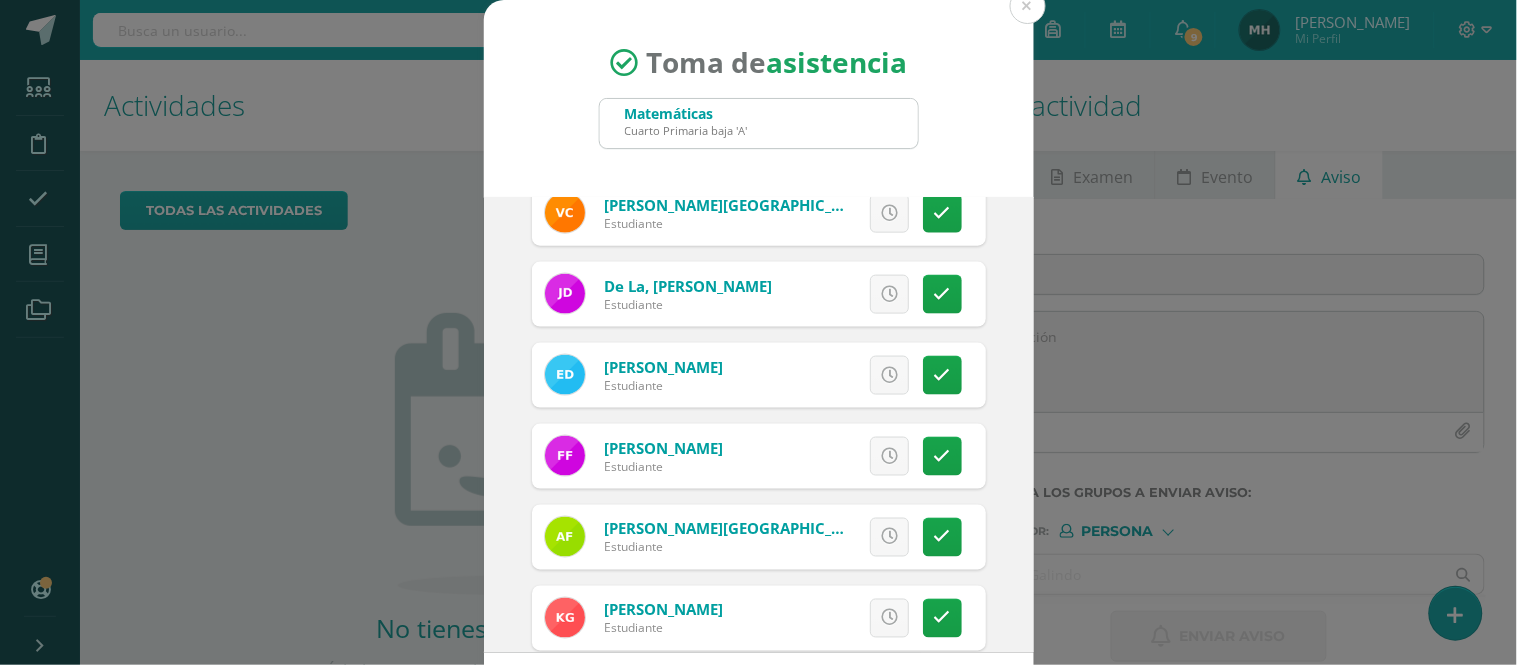 scroll, scrollTop: 711, scrollLeft: 0, axis: vertical 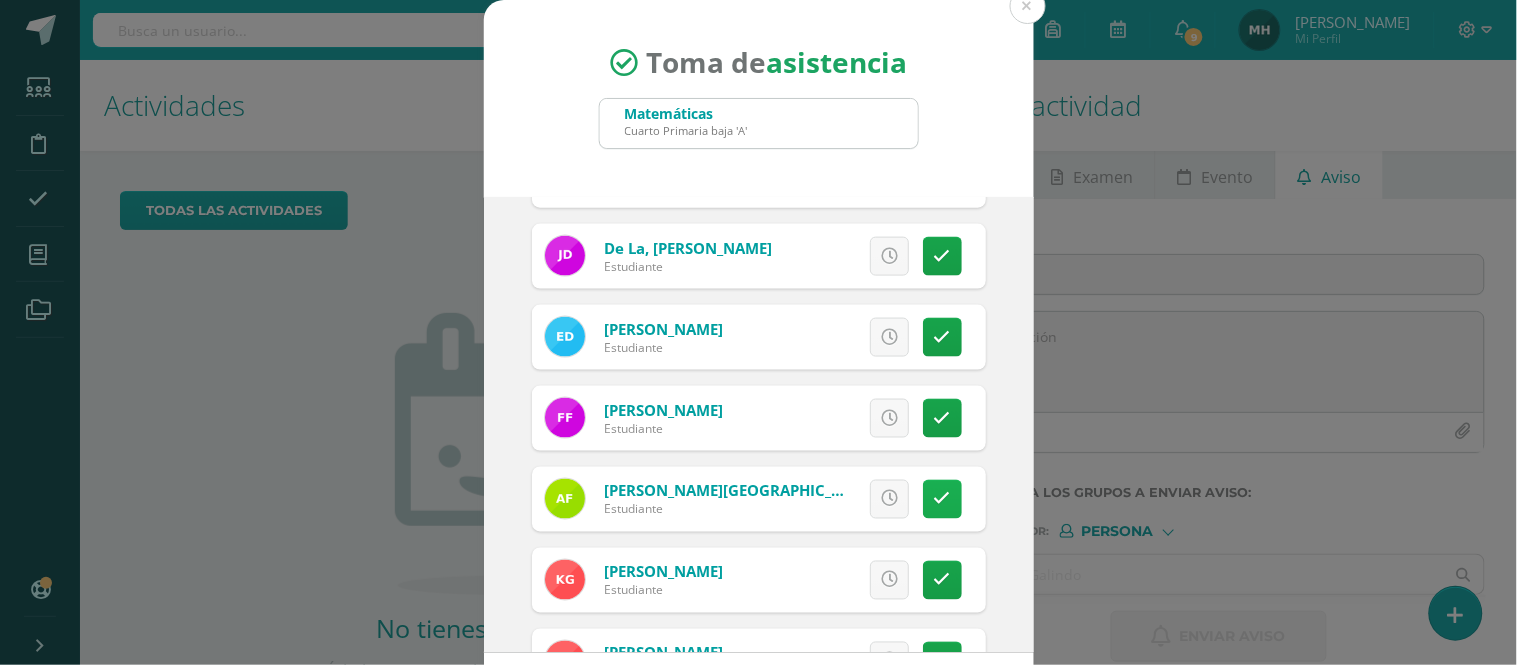 click at bounding box center (942, 499) 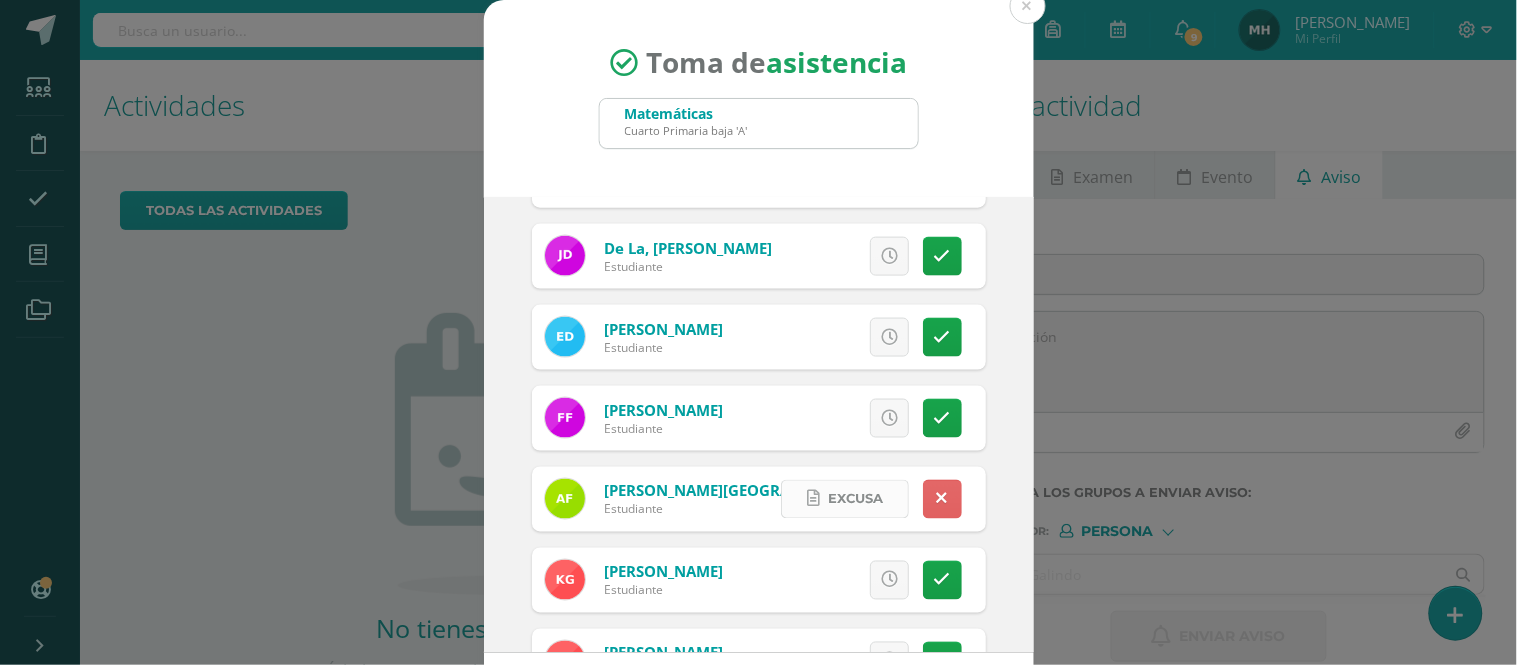 click on "Excusa" at bounding box center (845, 499) 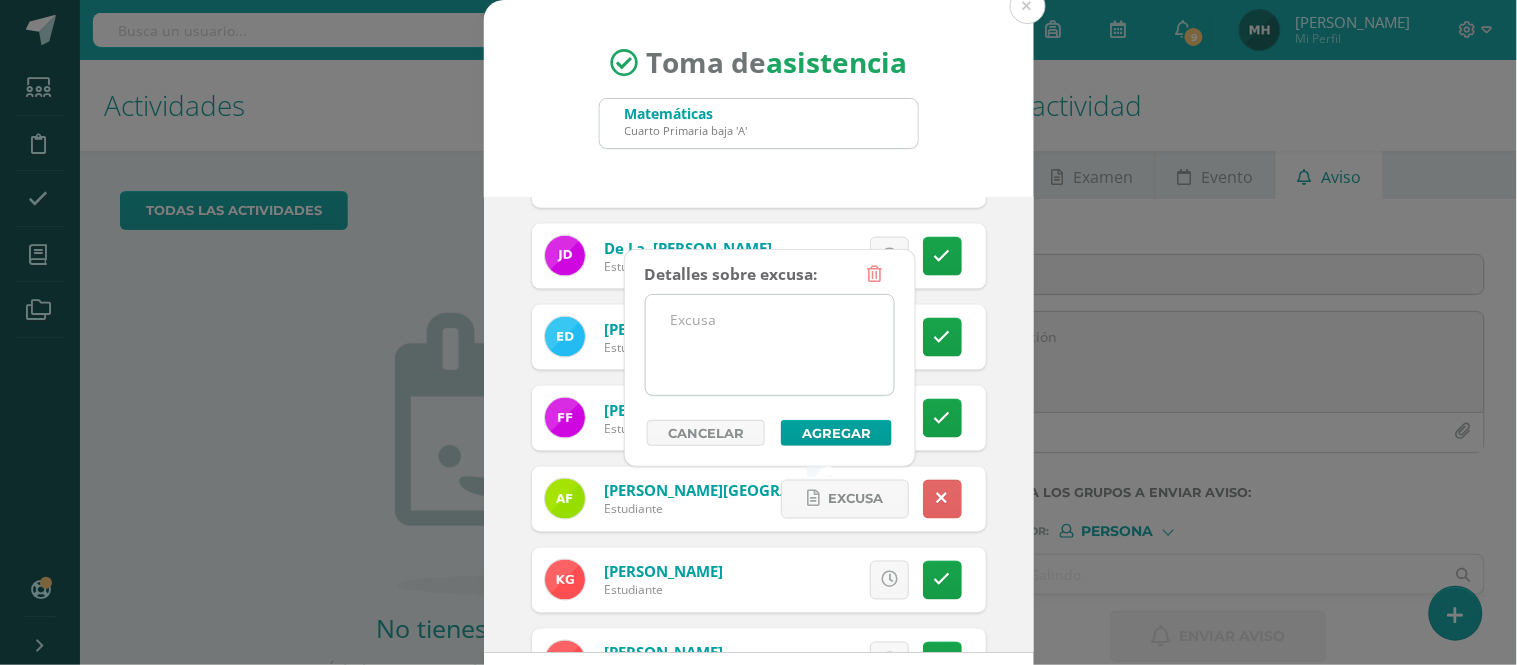 click at bounding box center [770, 345] 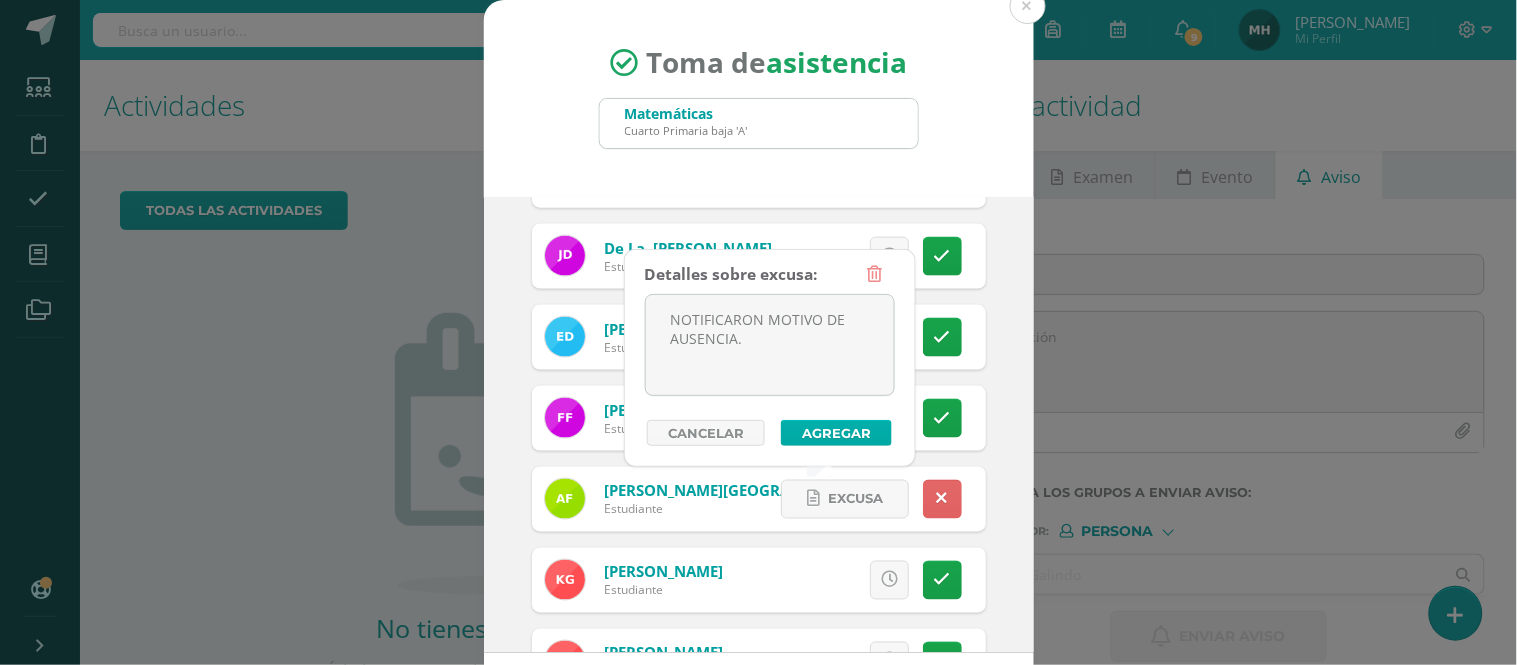 type on "NOTIFICARON MOTIVO DE AUSENCIA." 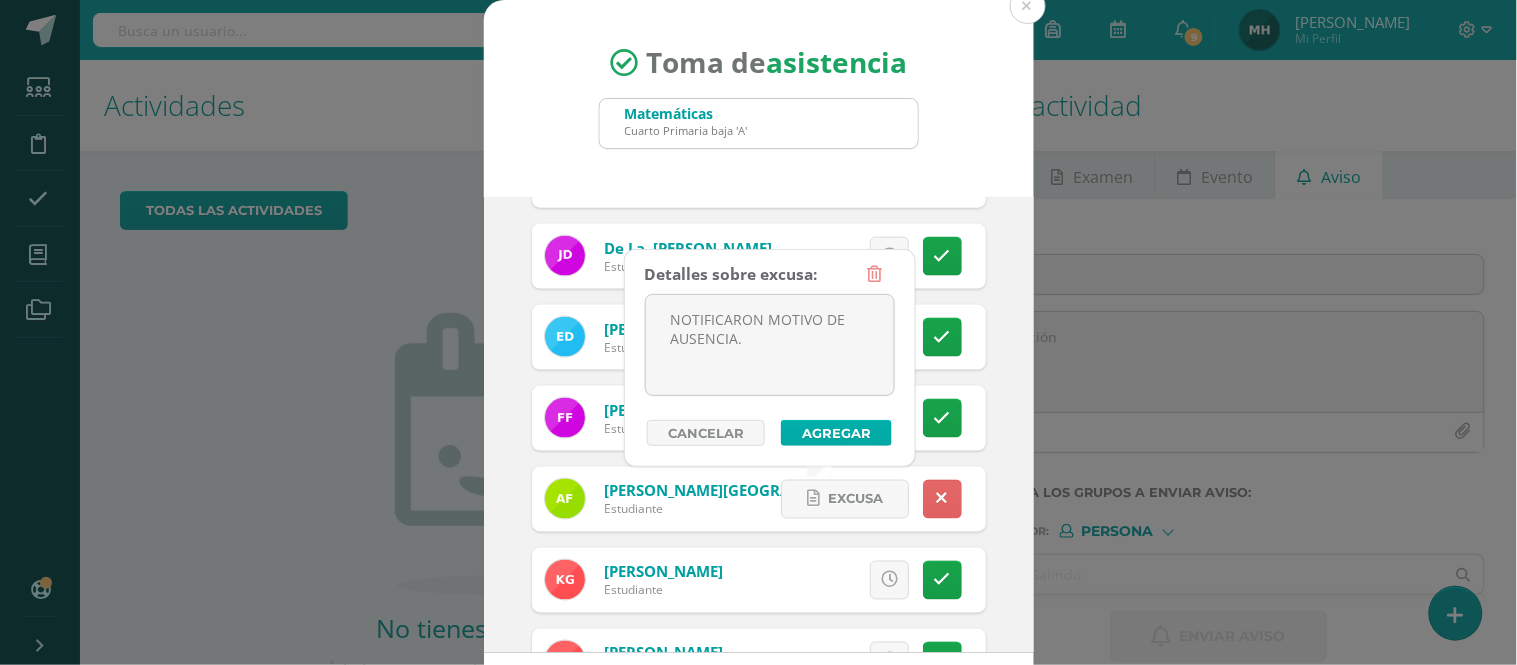 click on "Agregar" at bounding box center (836, 433) 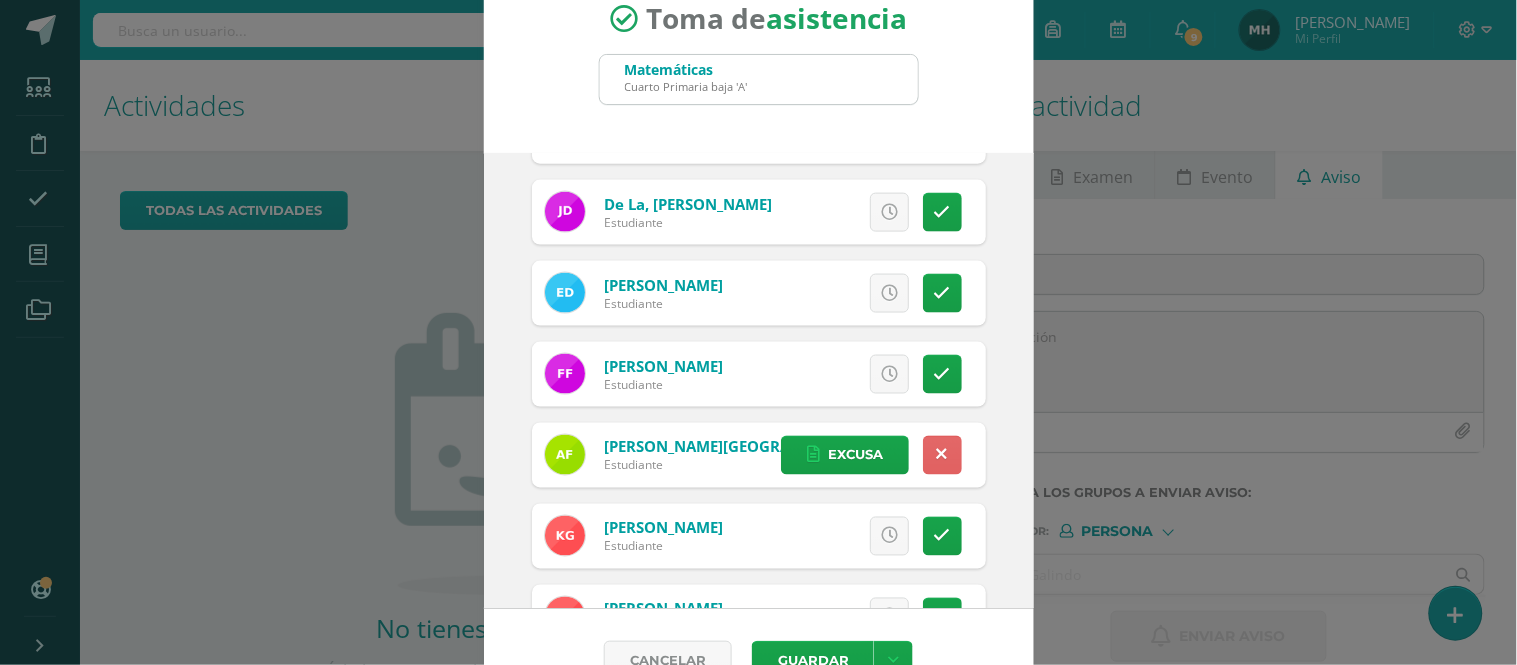scroll, scrollTop: 90, scrollLeft: 0, axis: vertical 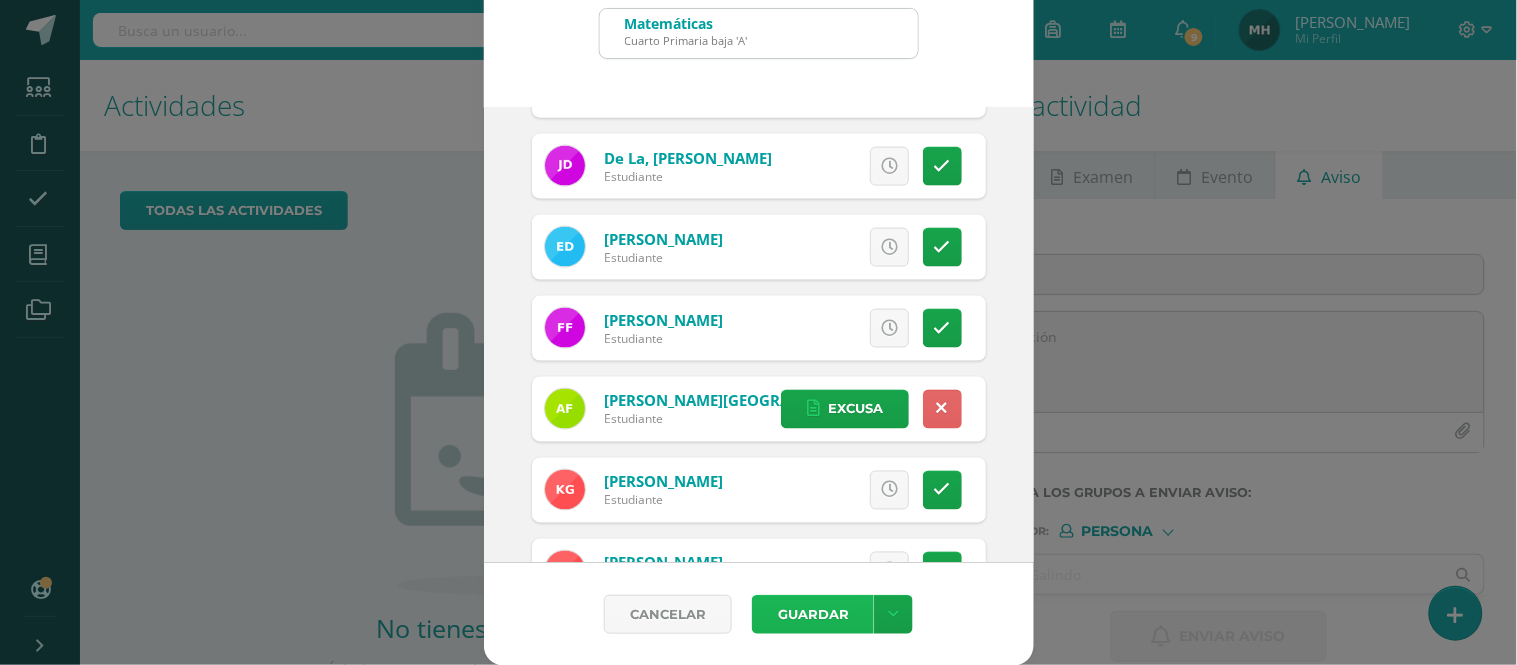click on "Guardar" at bounding box center [813, 614] 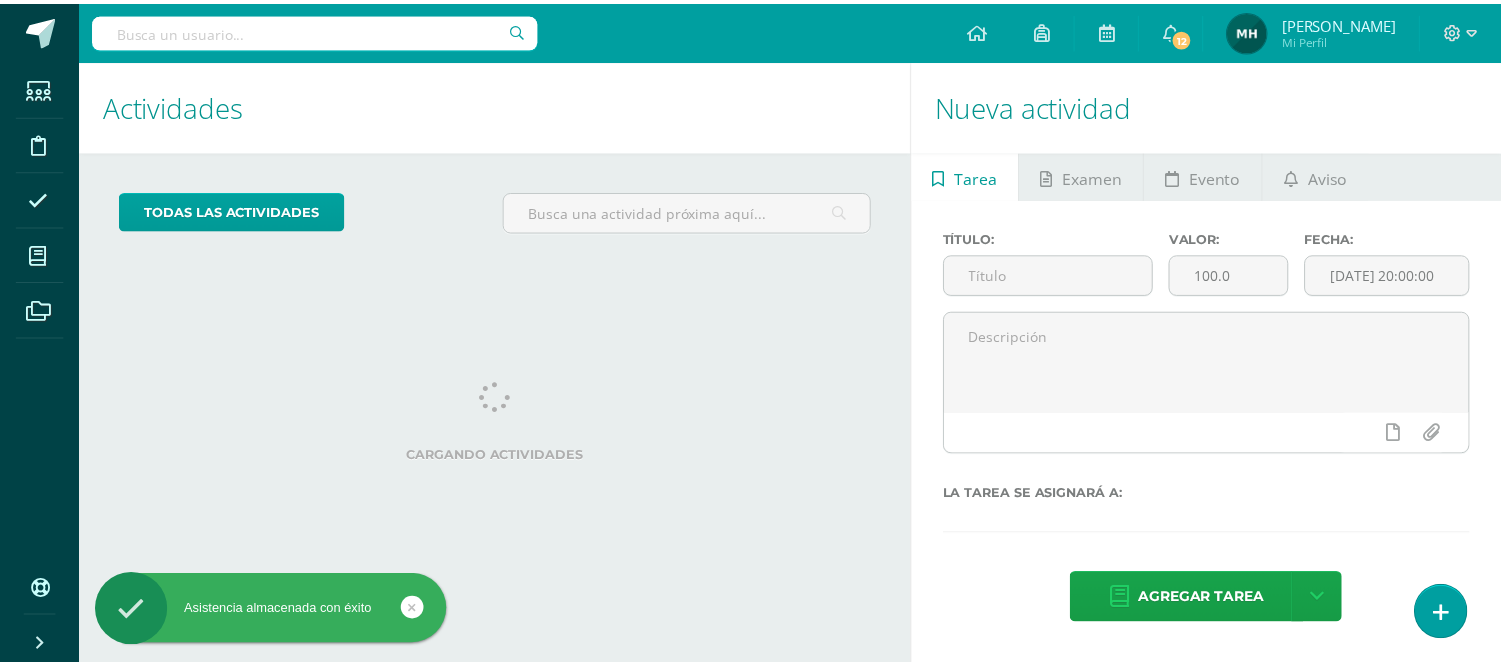 scroll, scrollTop: 0, scrollLeft: 0, axis: both 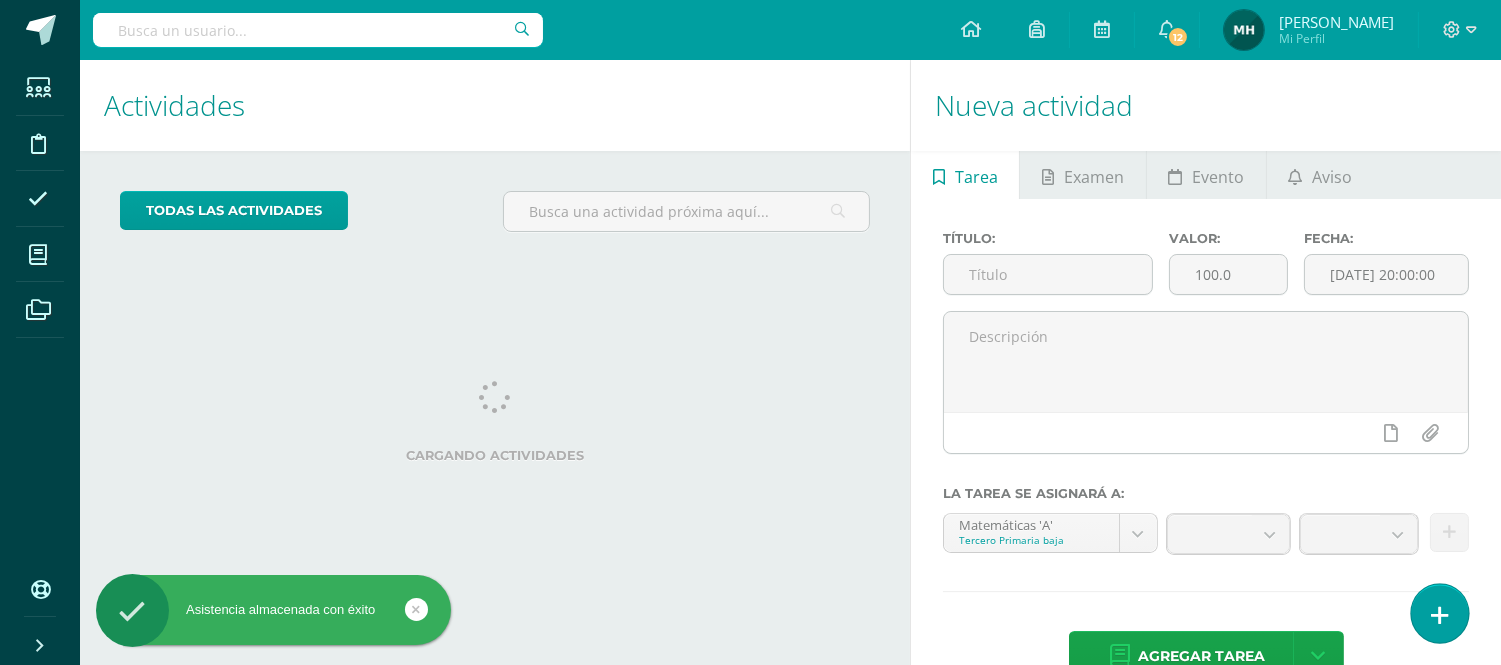 click at bounding box center (1439, 613) 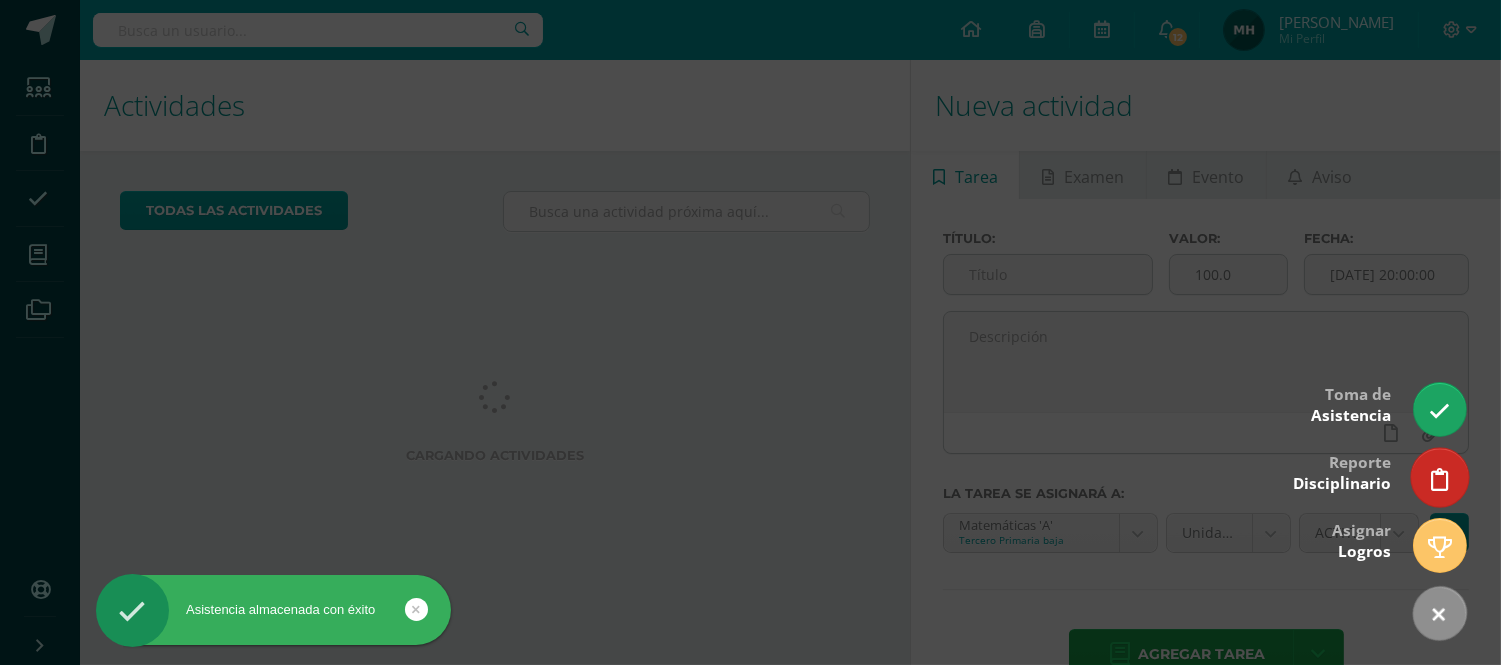 scroll, scrollTop: 0, scrollLeft: 0, axis: both 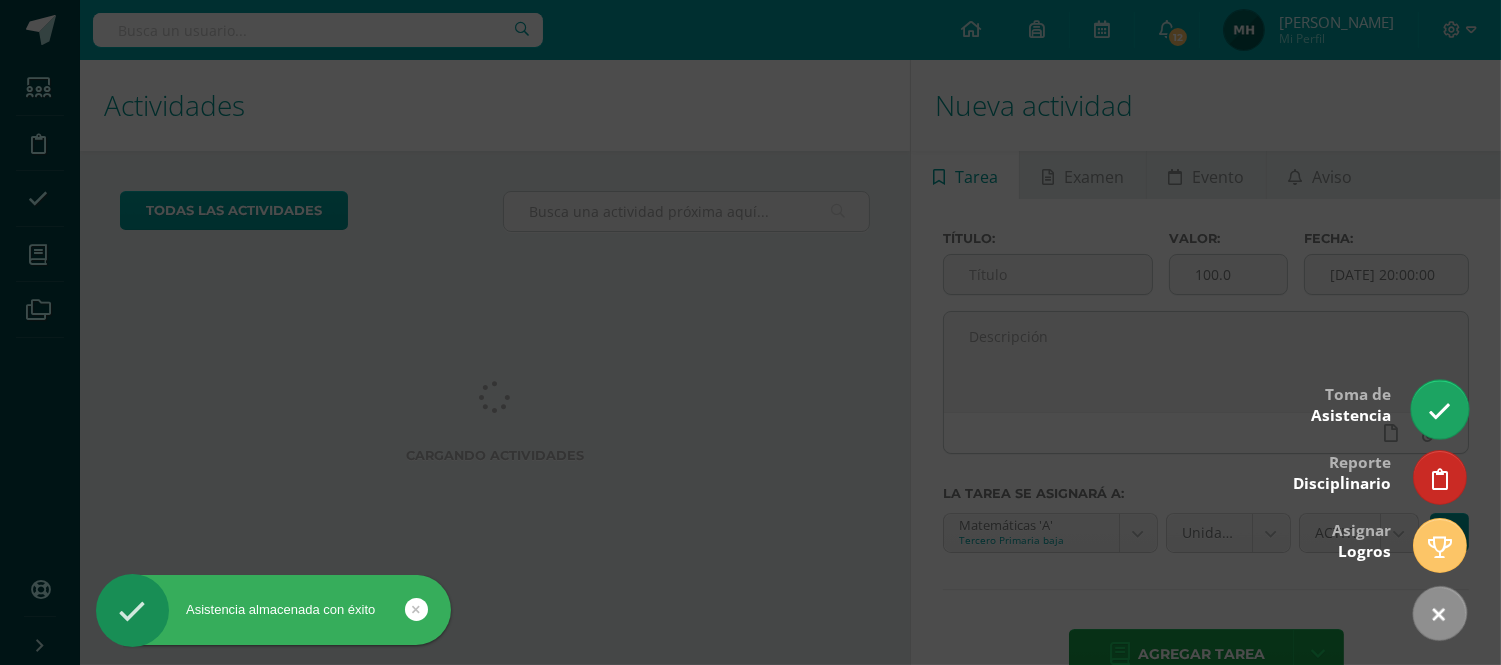 click at bounding box center [1439, 409] 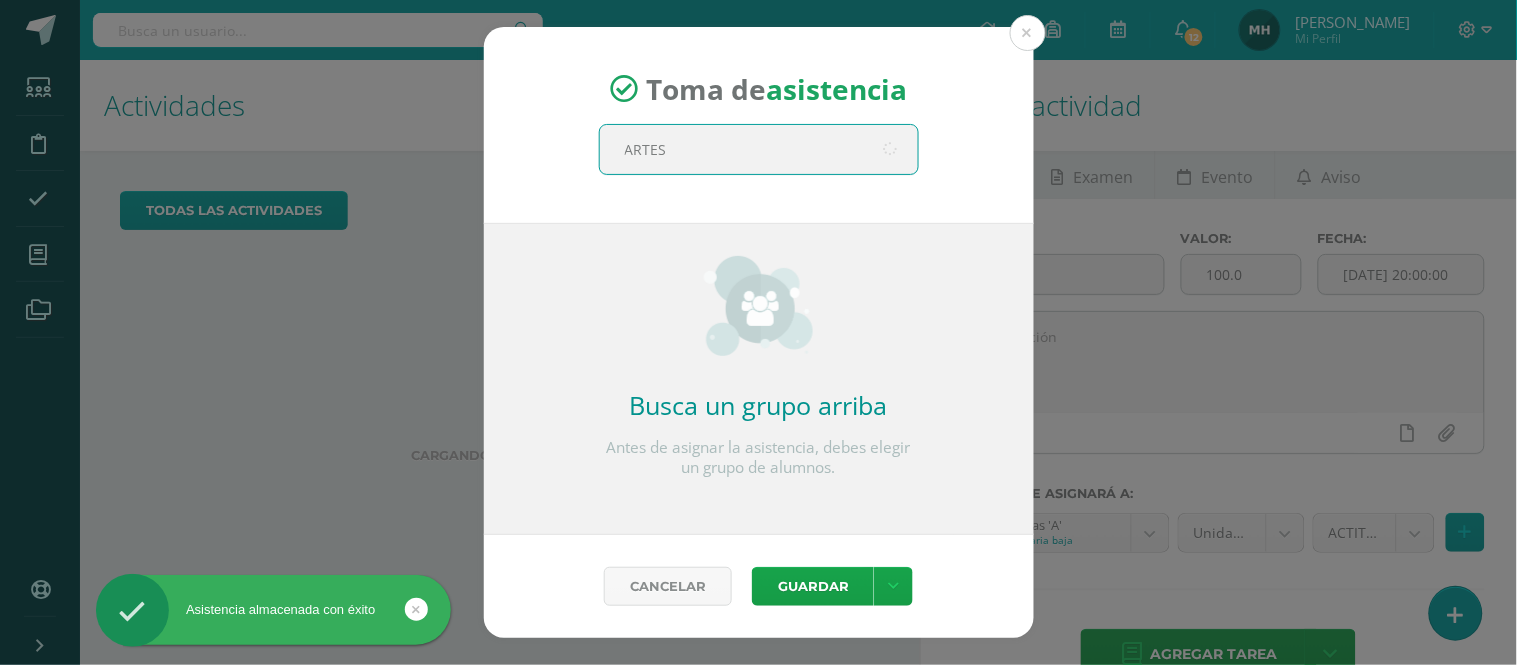 type on "ARTES" 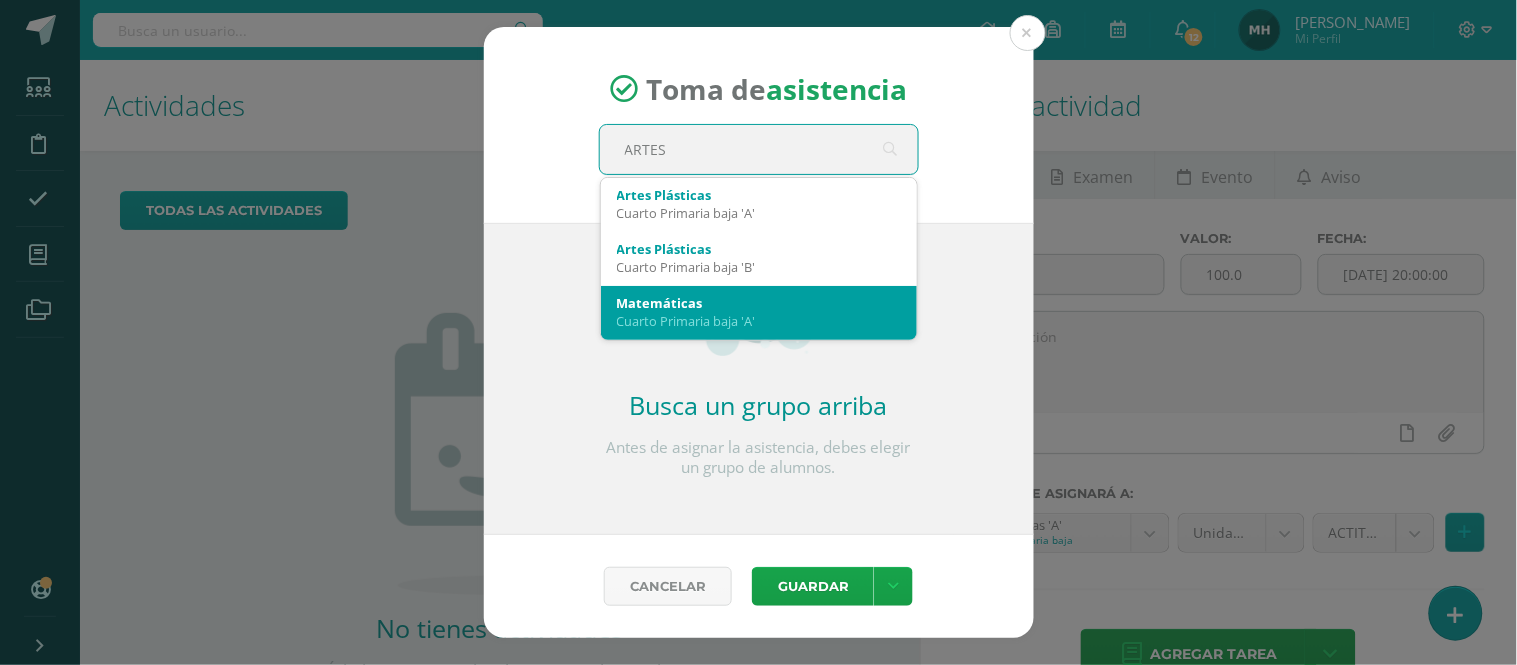 click on "Matemáticas Cuarto Primaria baja 'A'" at bounding box center (759, 312) 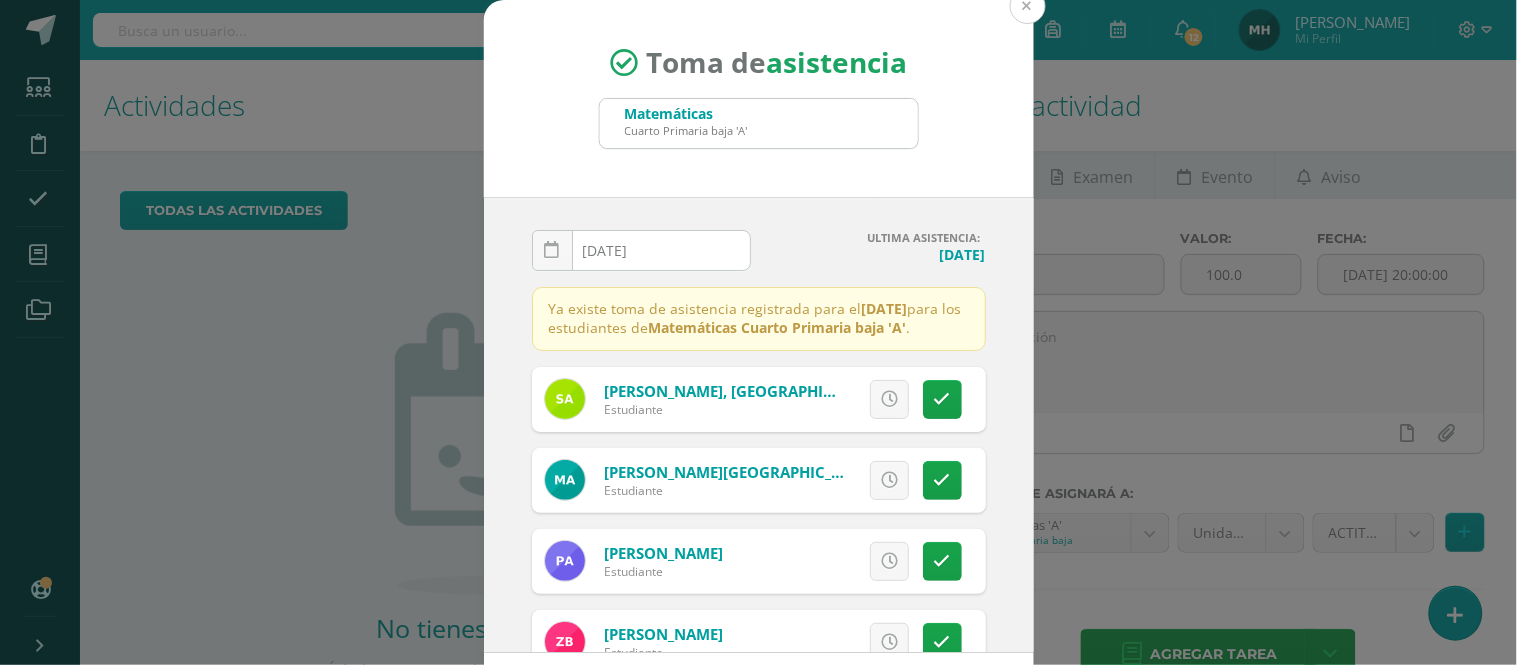 click at bounding box center [1028, 6] 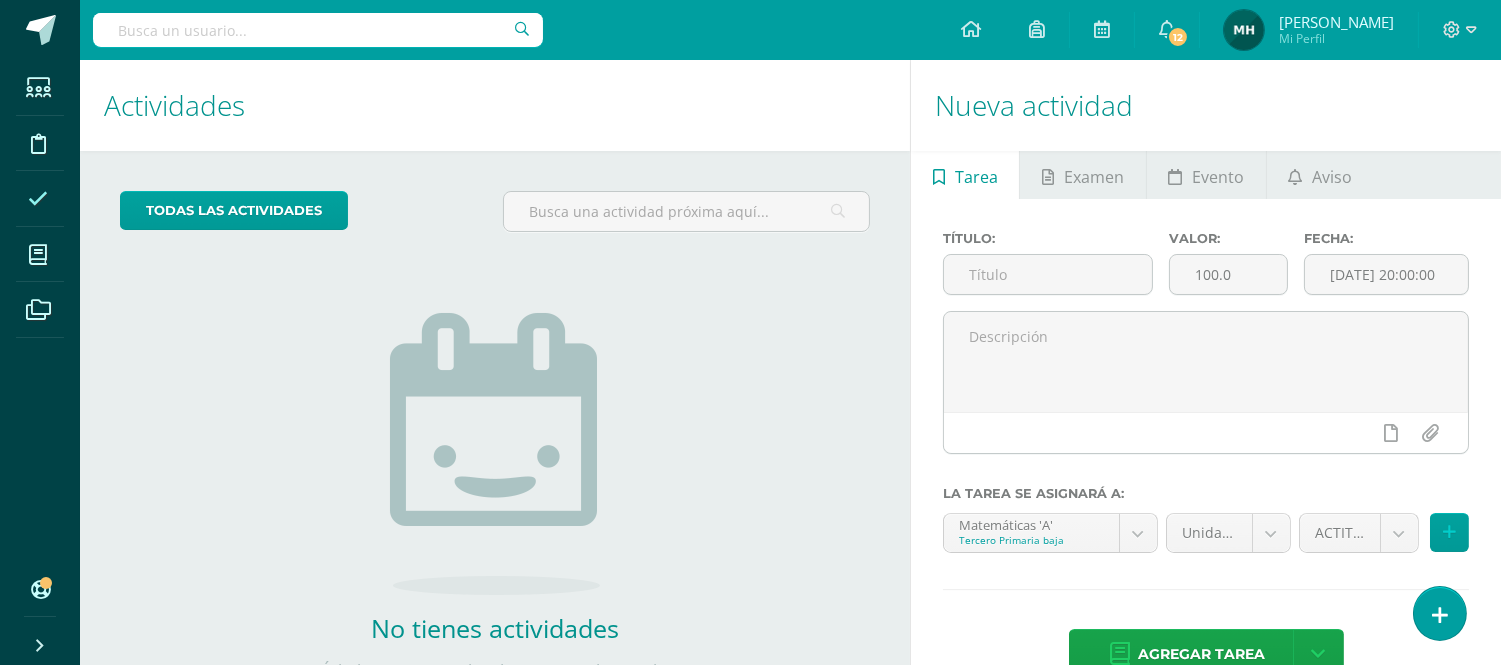 click at bounding box center (38, 199) 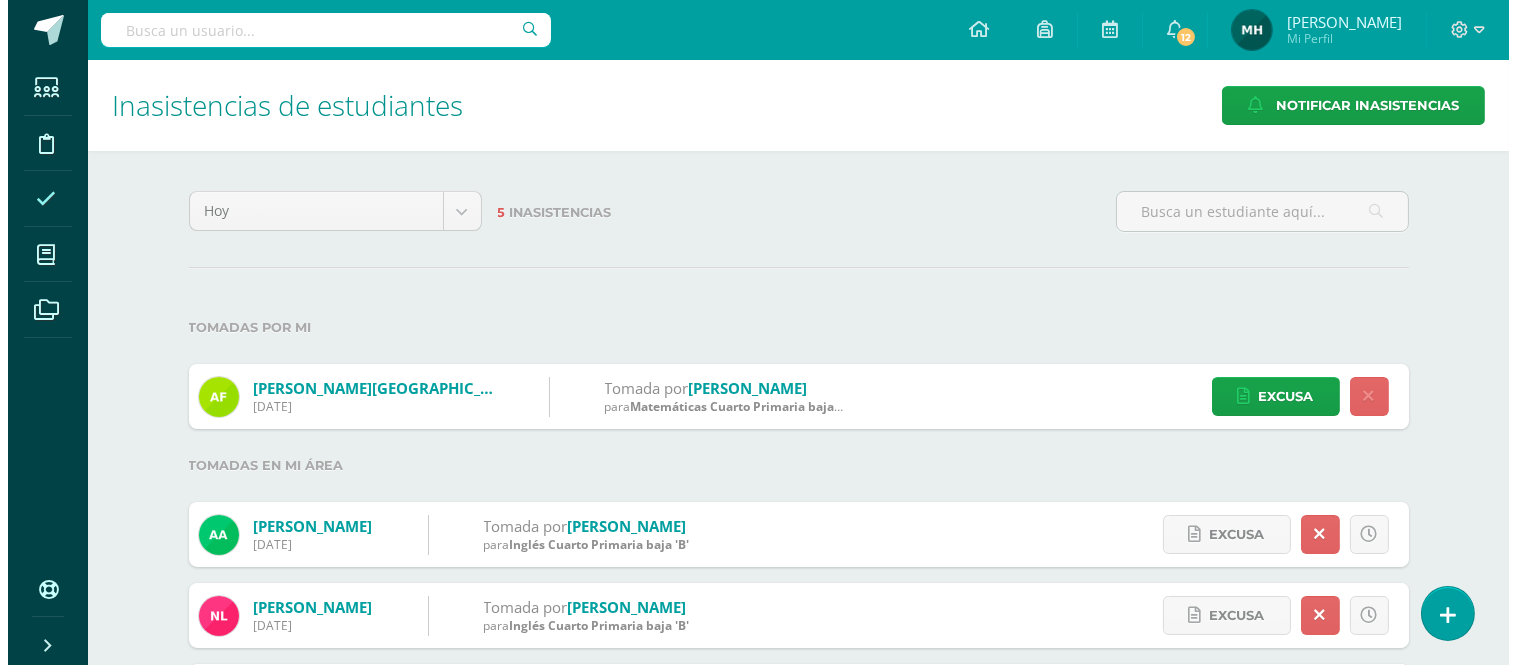 scroll, scrollTop: 0, scrollLeft: 0, axis: both 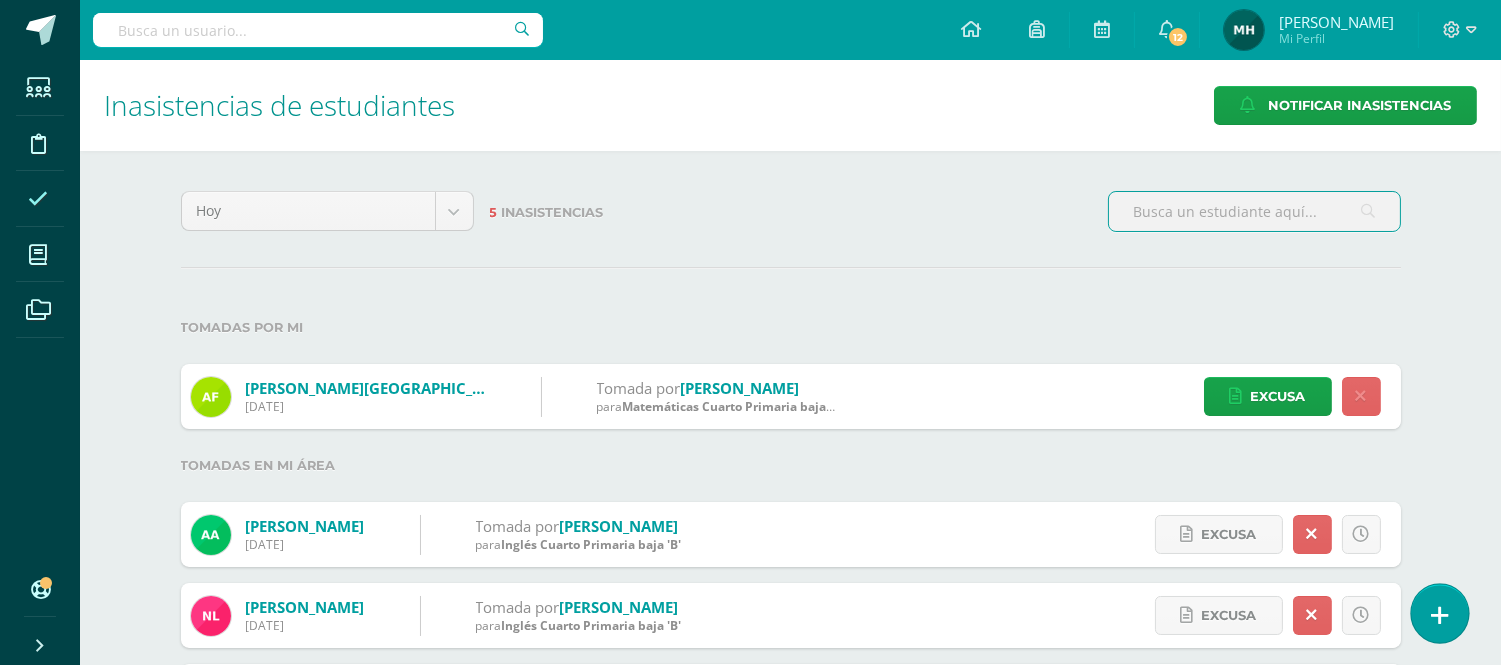 click at bounding box center (1439, 613) 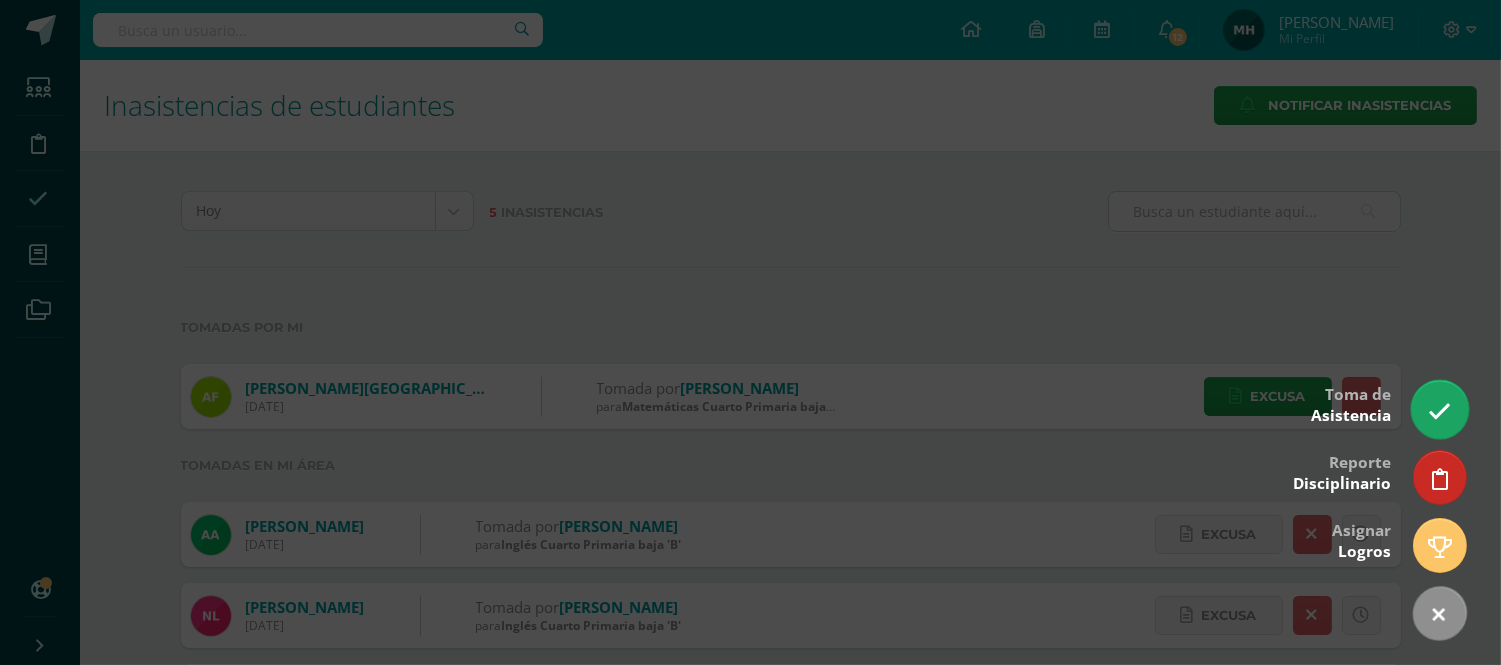 click at bounding box center [1439, 411] 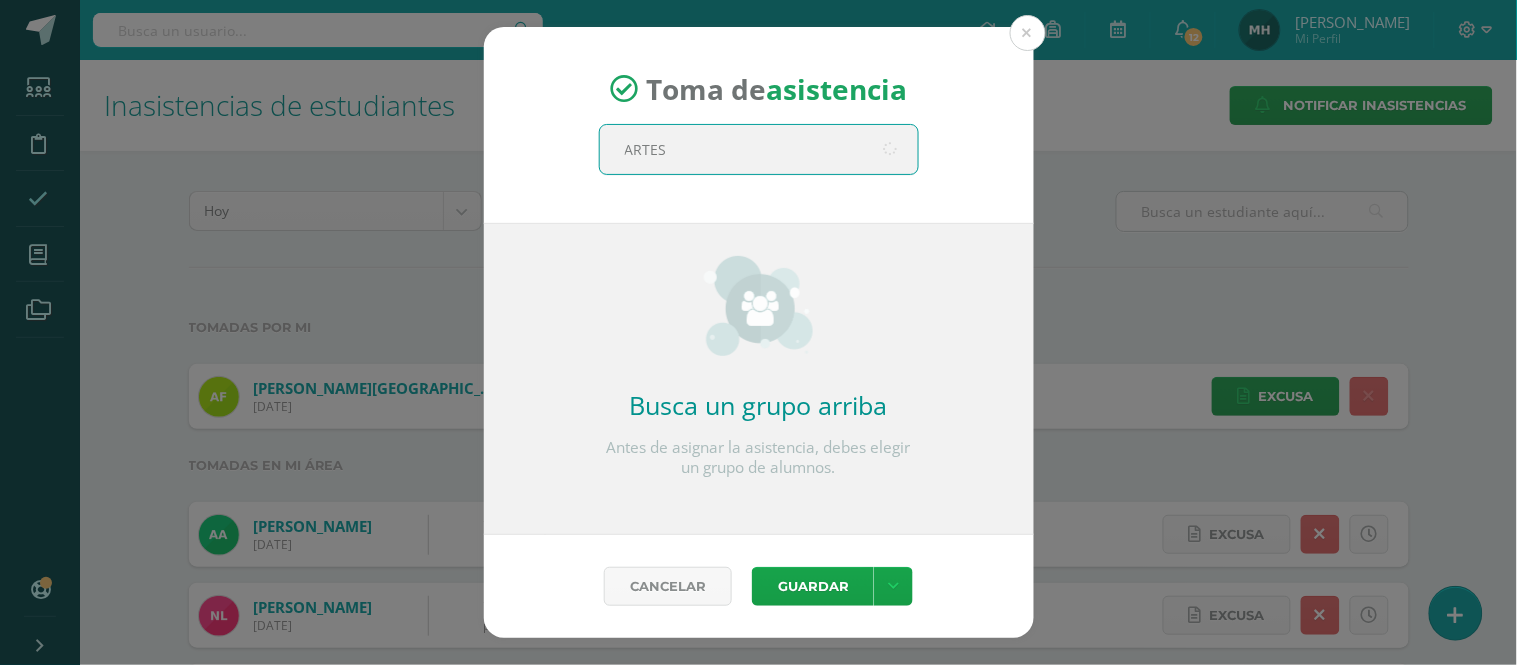 type on "ARTES" 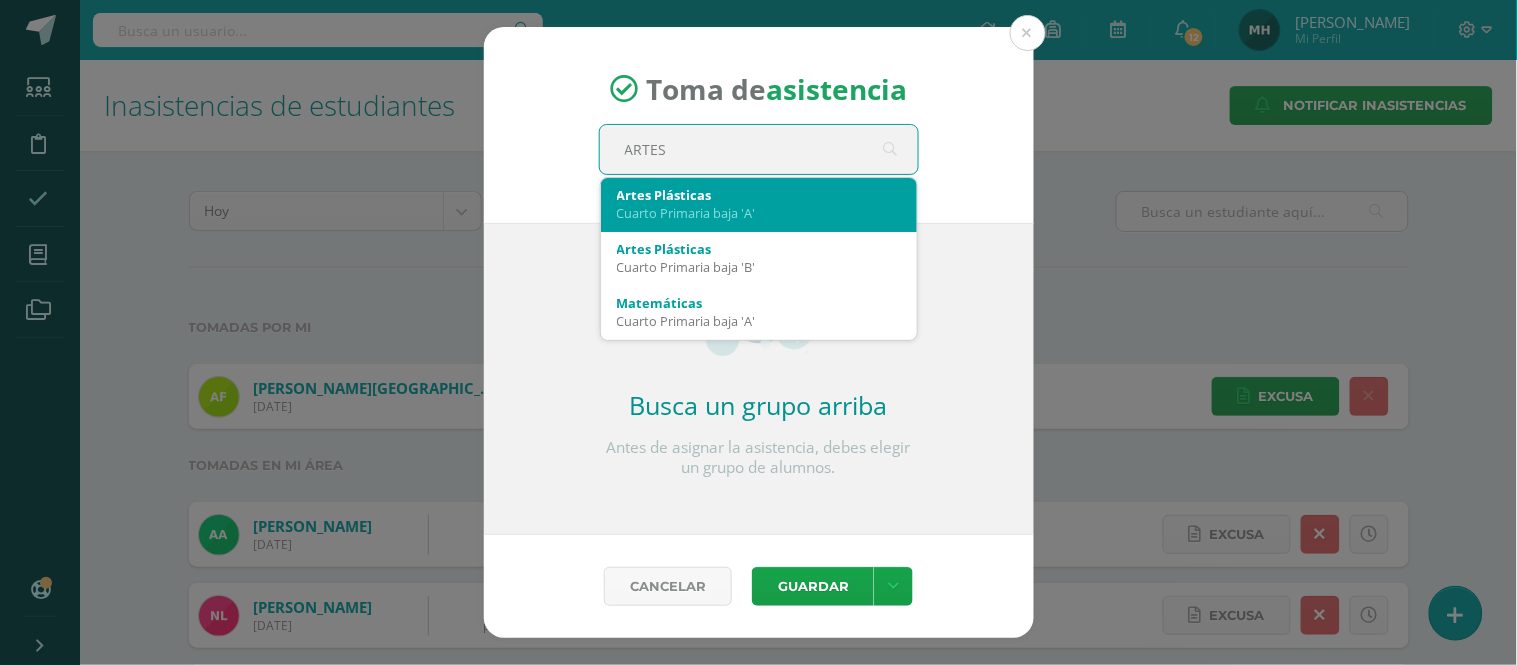 click on "Artes Plásticas Cuarto Primaria baja 'A'" at bounding box center (759, 204) 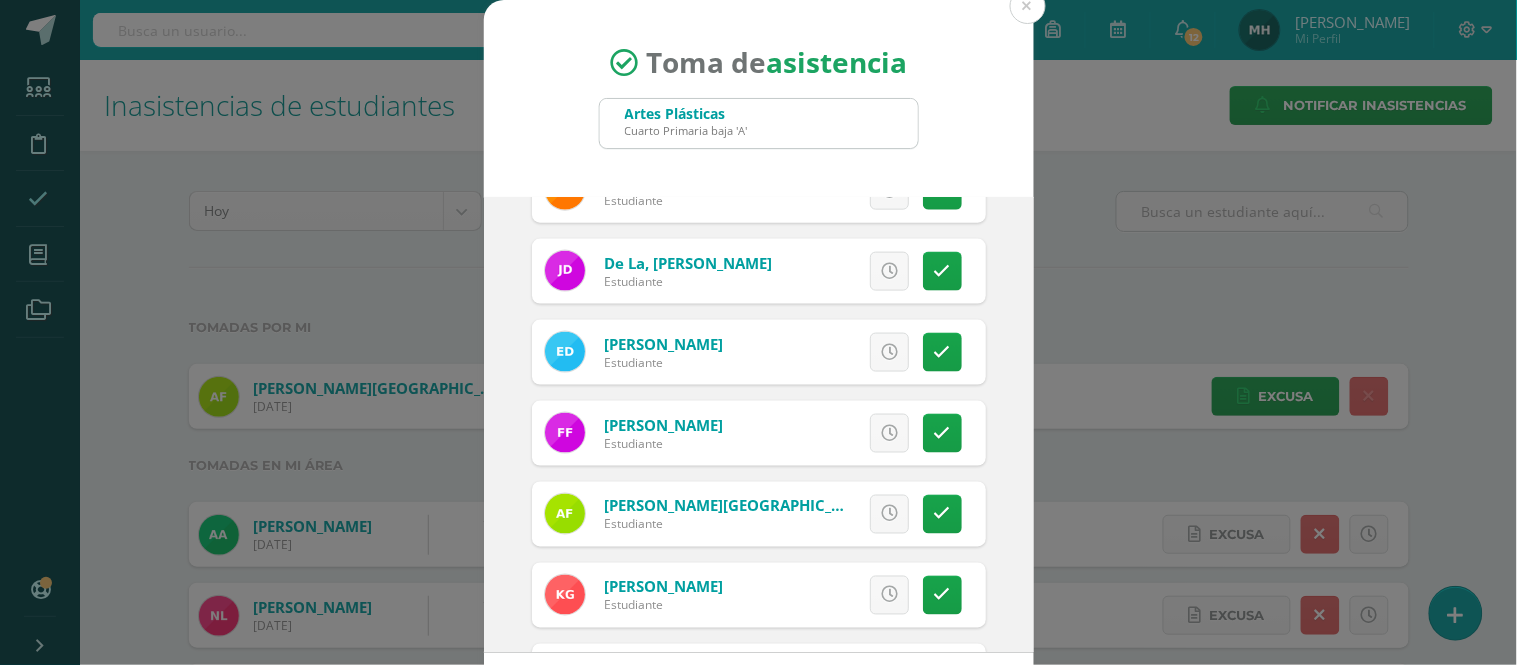 scroll, scrollTop: 711, scrollLeft: 0, axis: vertical 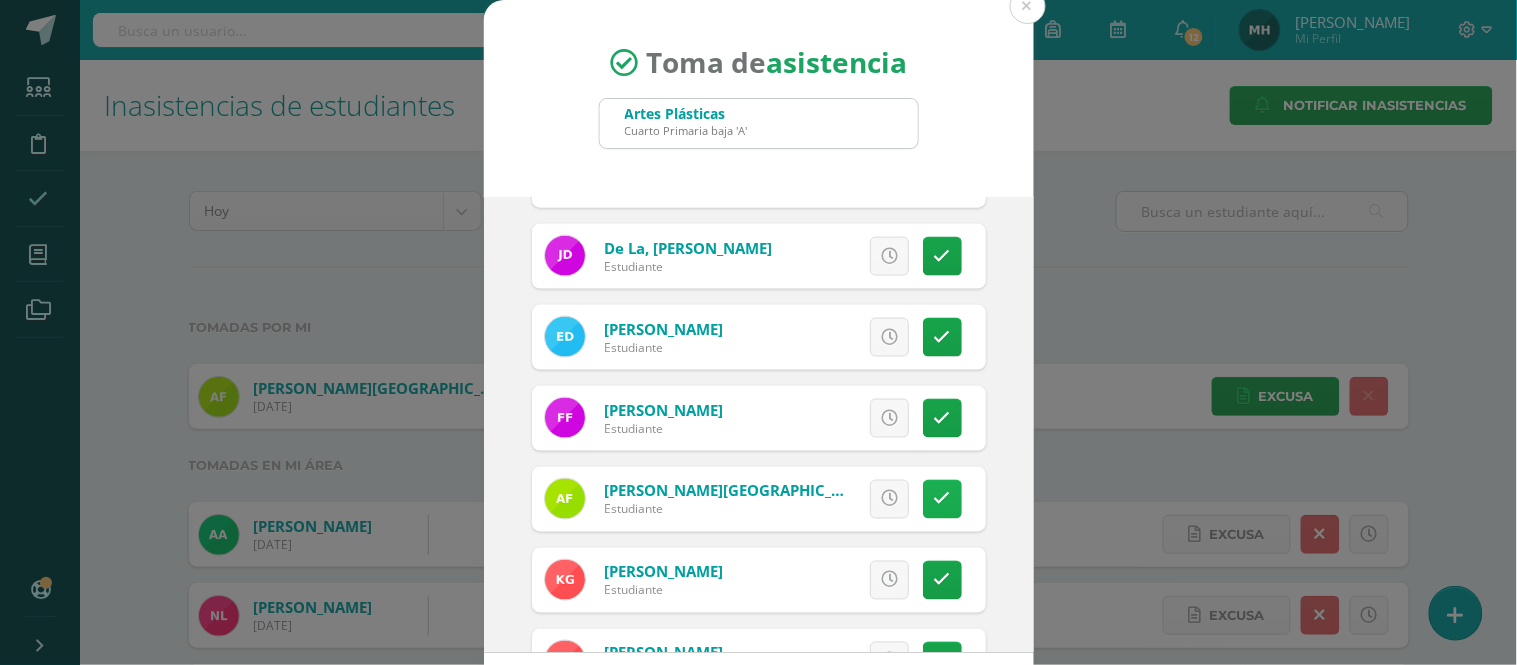 click at bounding box center [942, 499] 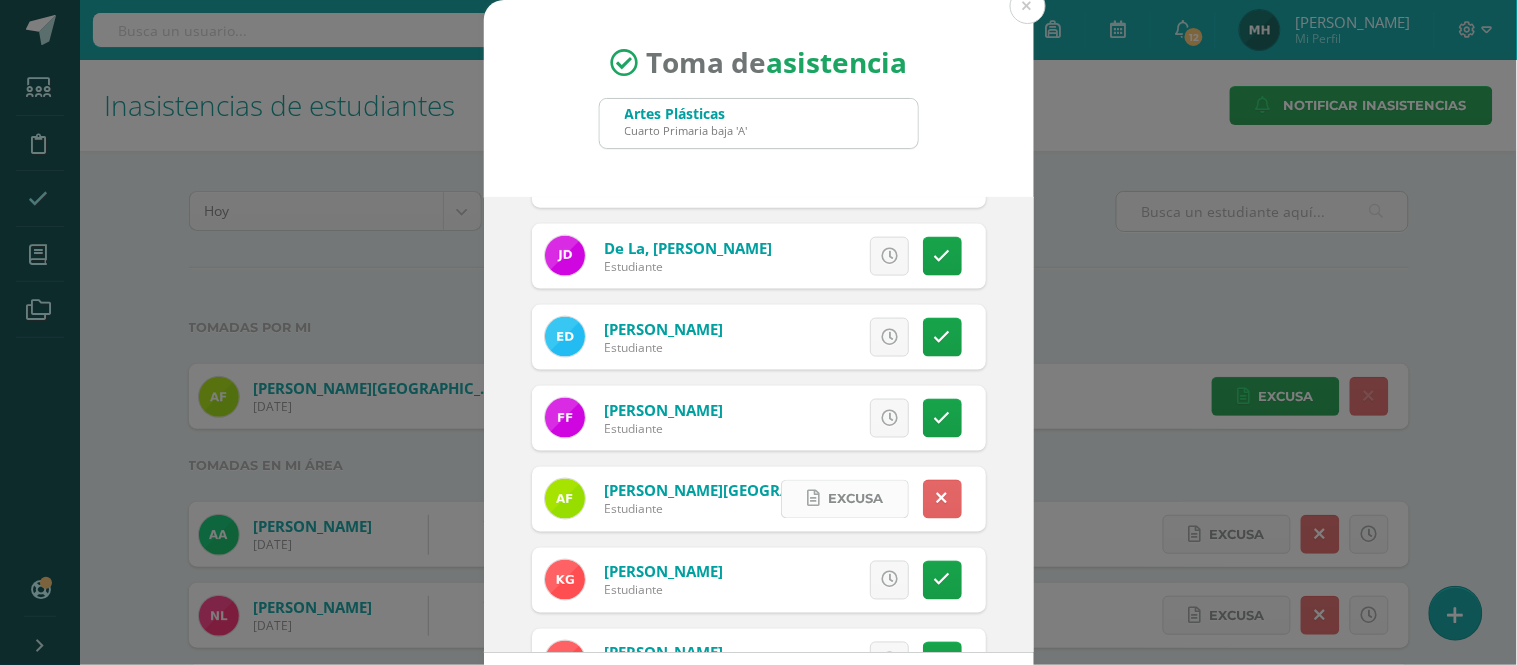 click on "Excusa" at bounding box center (845, 499) 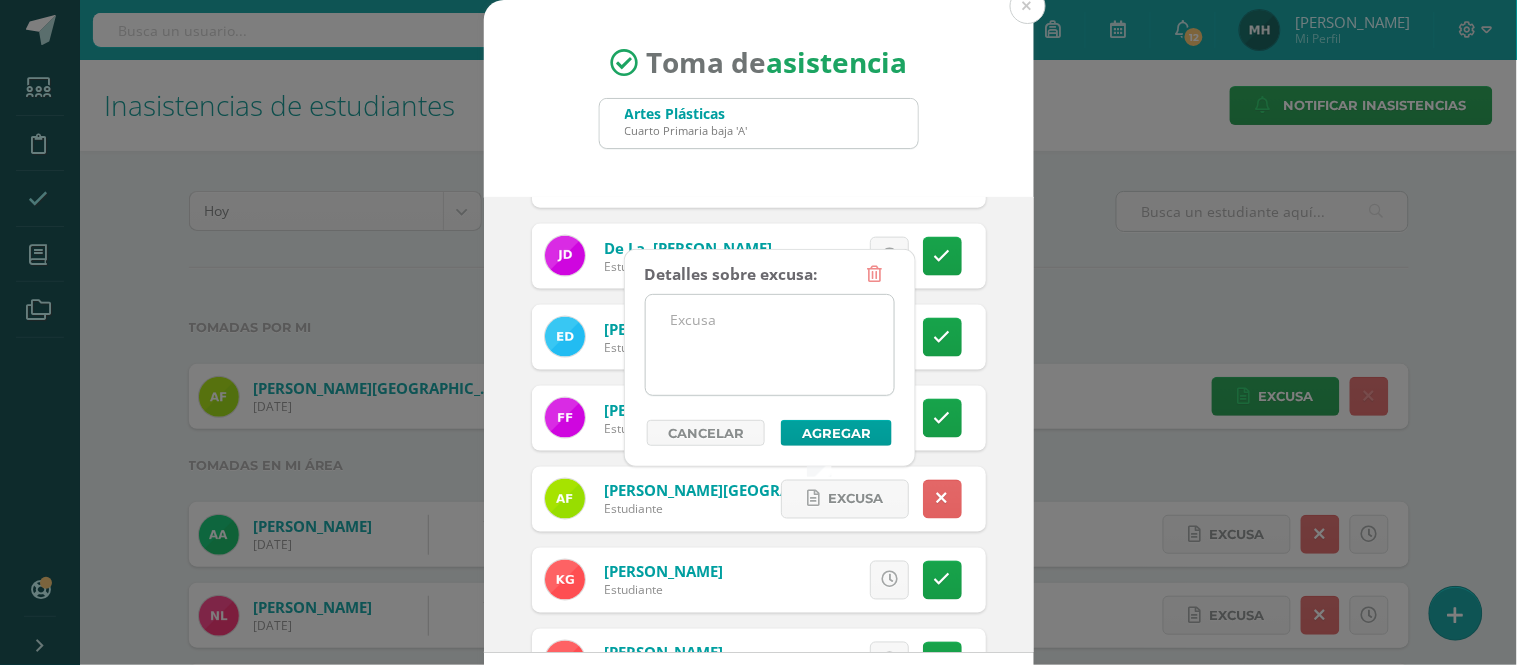 click at bounding box center (770, 345) 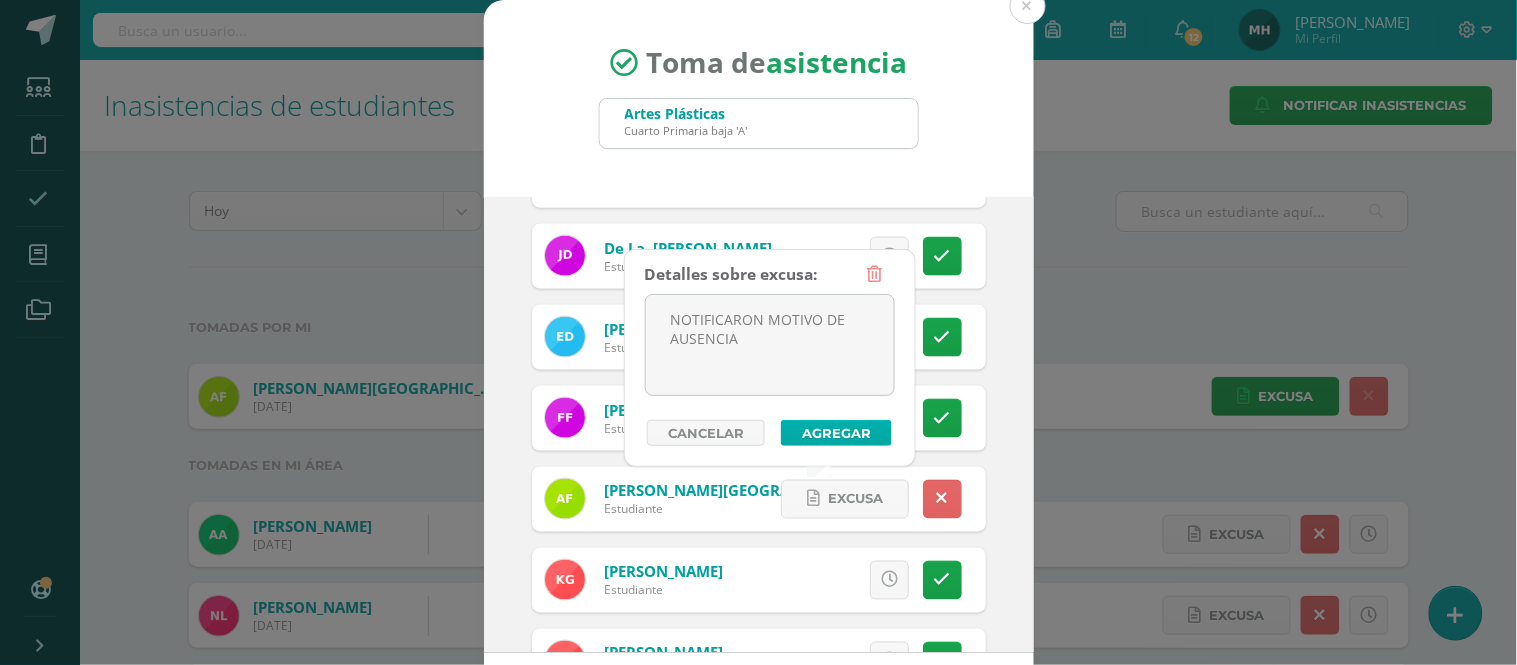 type on "NOTIFICARON MOTIVO DE AUSENCIA" 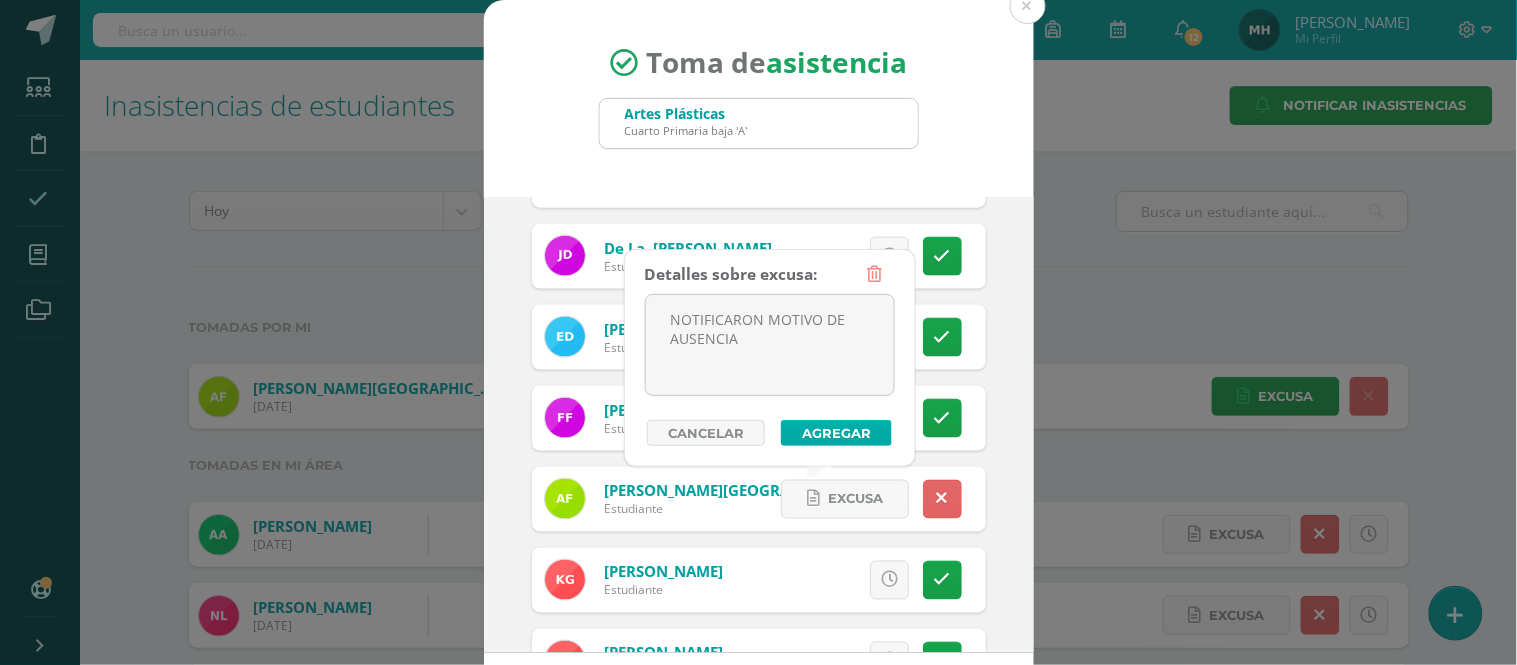 click on "Agregar" at bounding box center [836, 433] 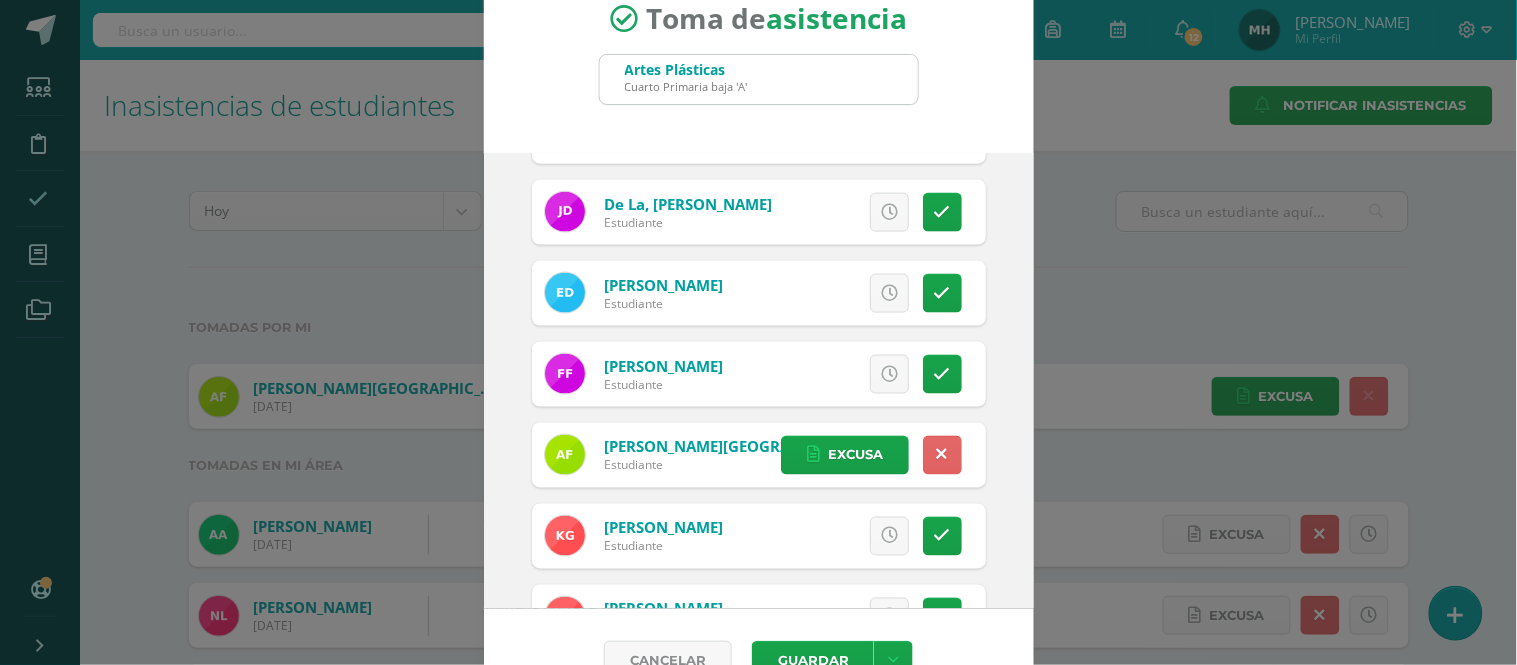 scroll, scrollTop: 90, scrollLeft: 0, axis: vertical 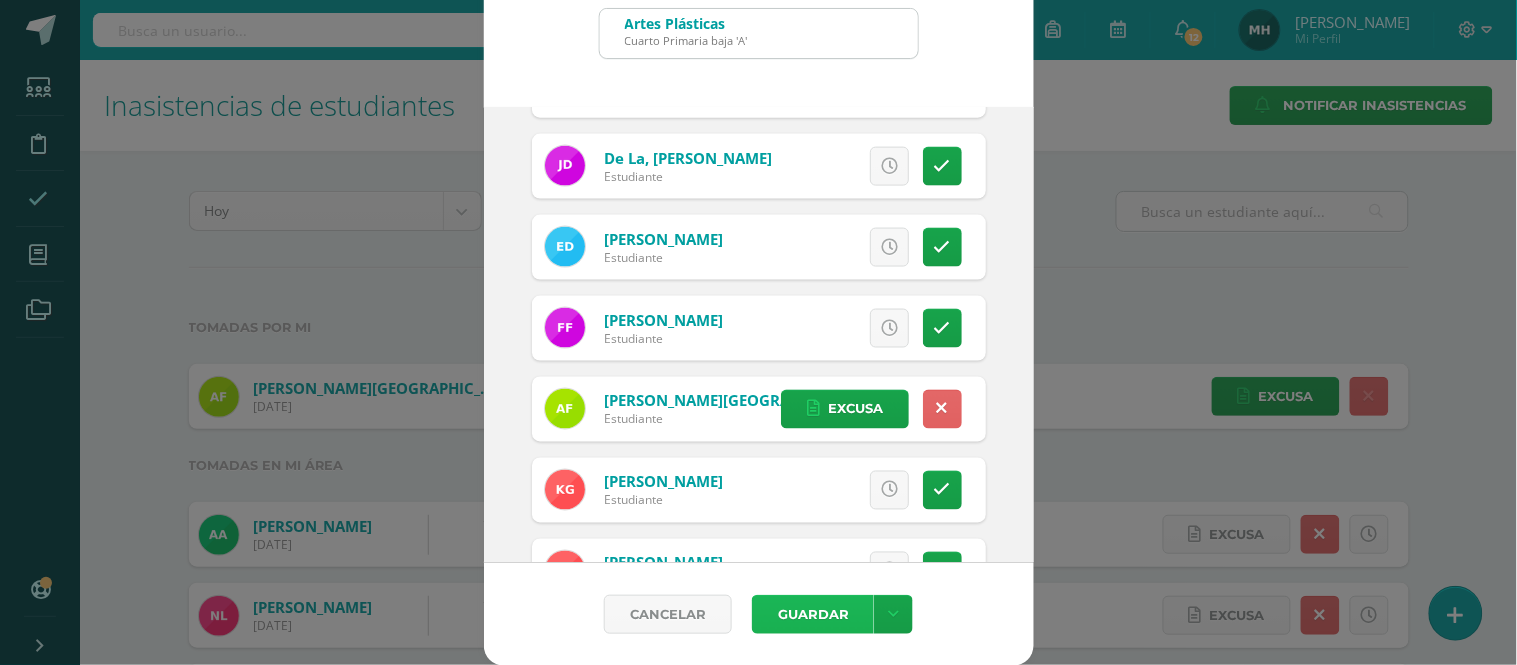 click on "Guardar" at bounding box center (813, 614) 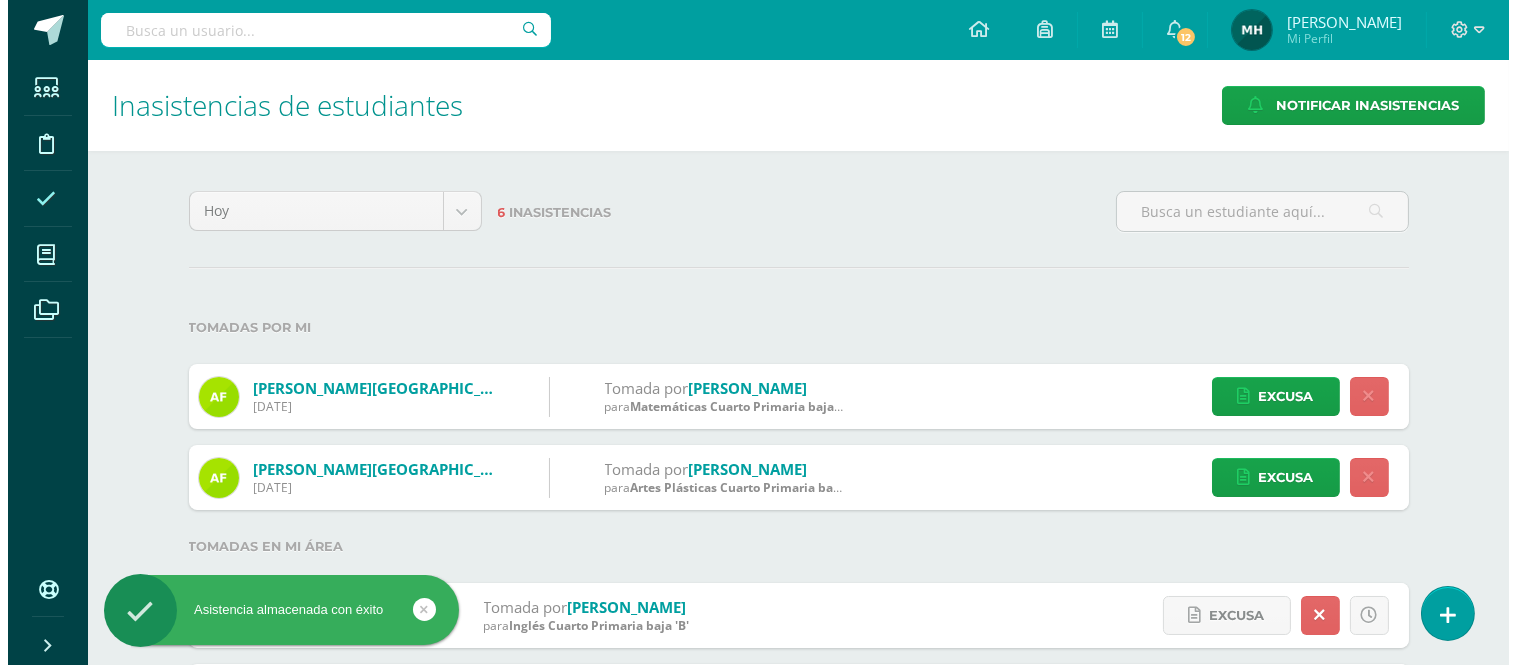 scroll, scrollTop: 0, scrollLeft: 0, axis: both 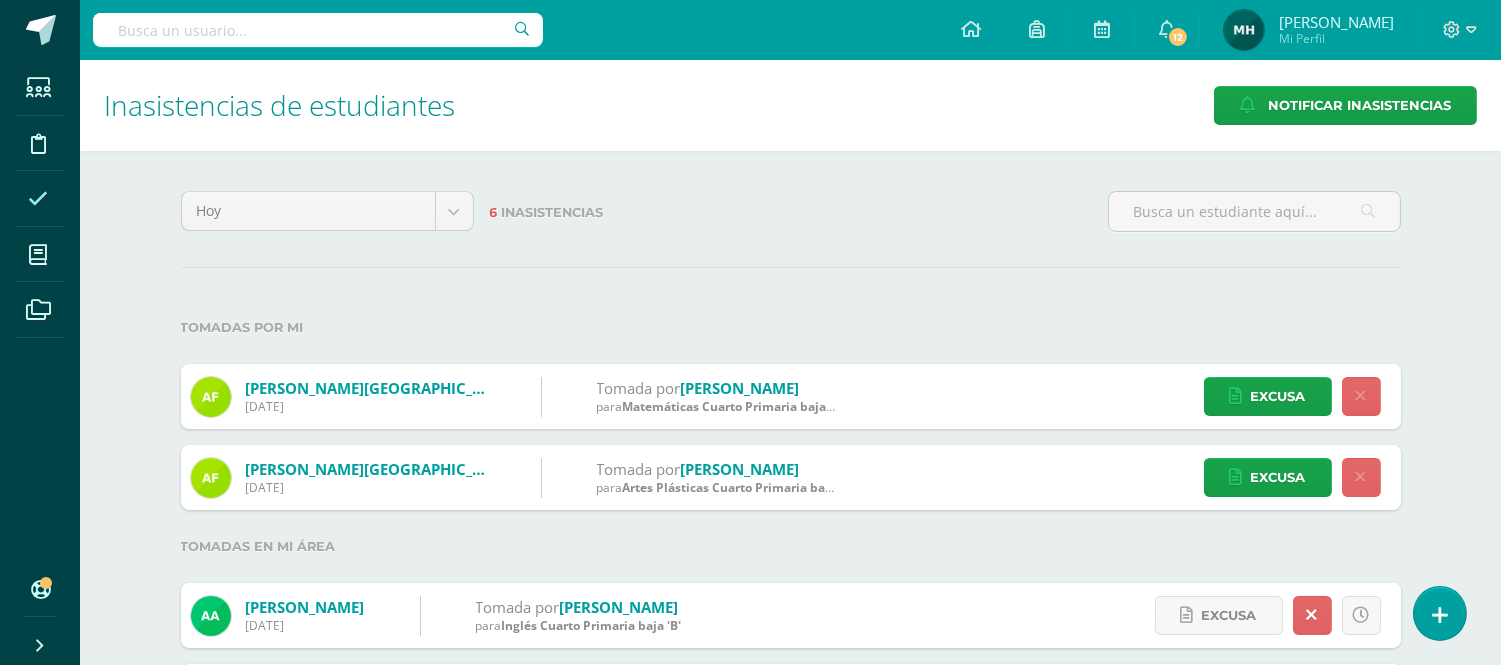click at bounding box center (1440, 613) 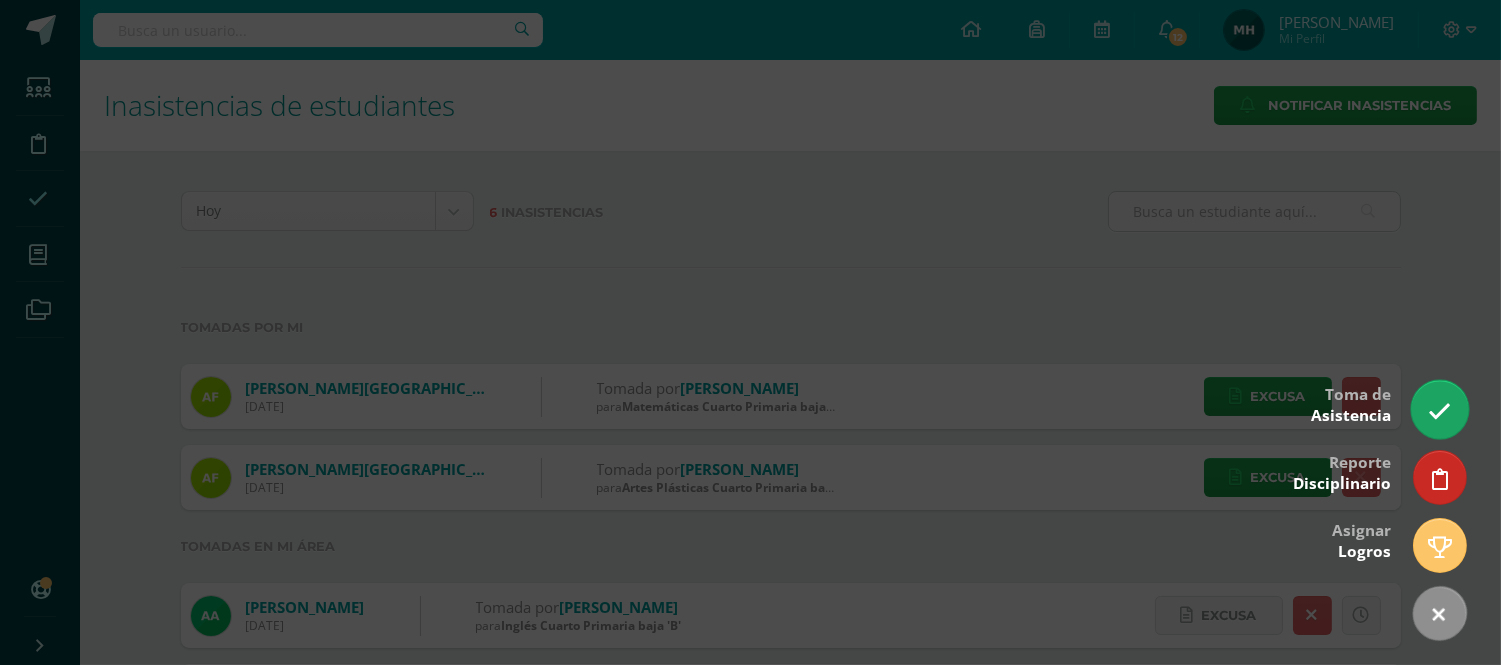 click at bounding box center (1439, 409) 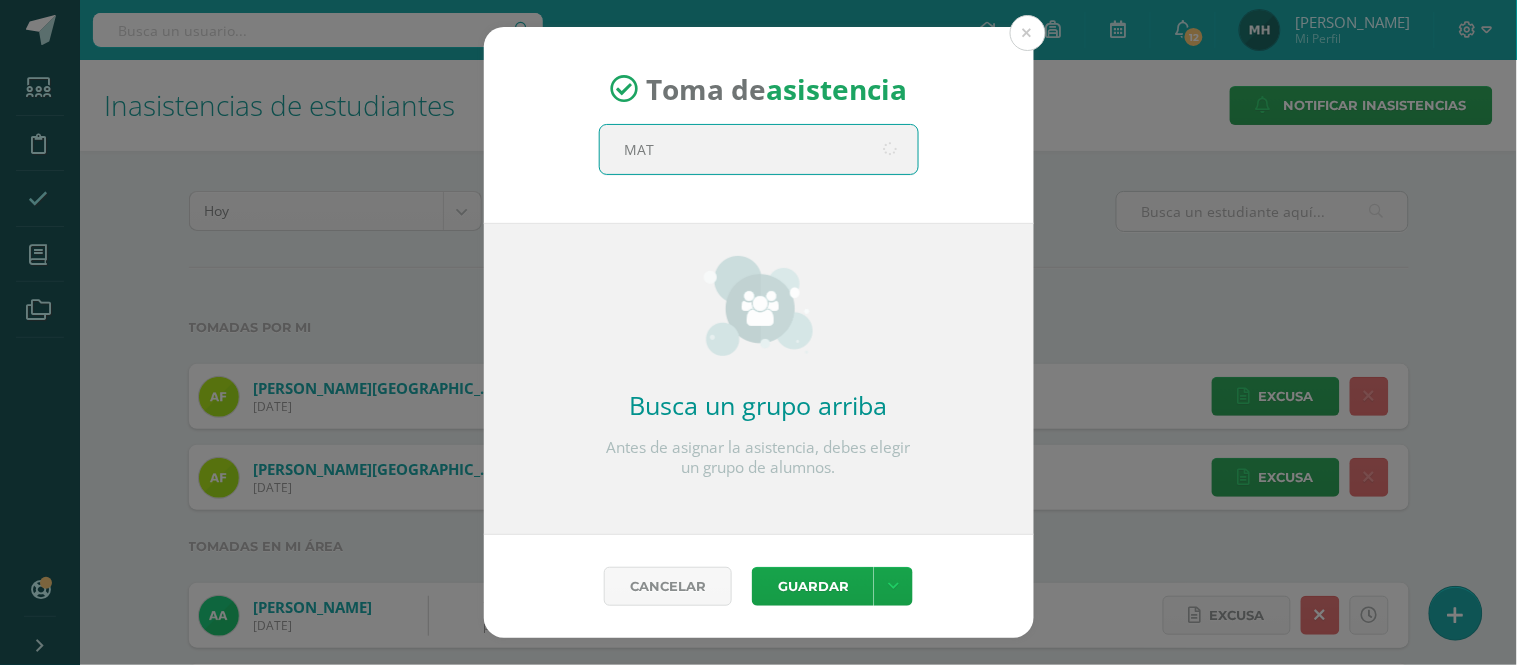 type on "MATE" 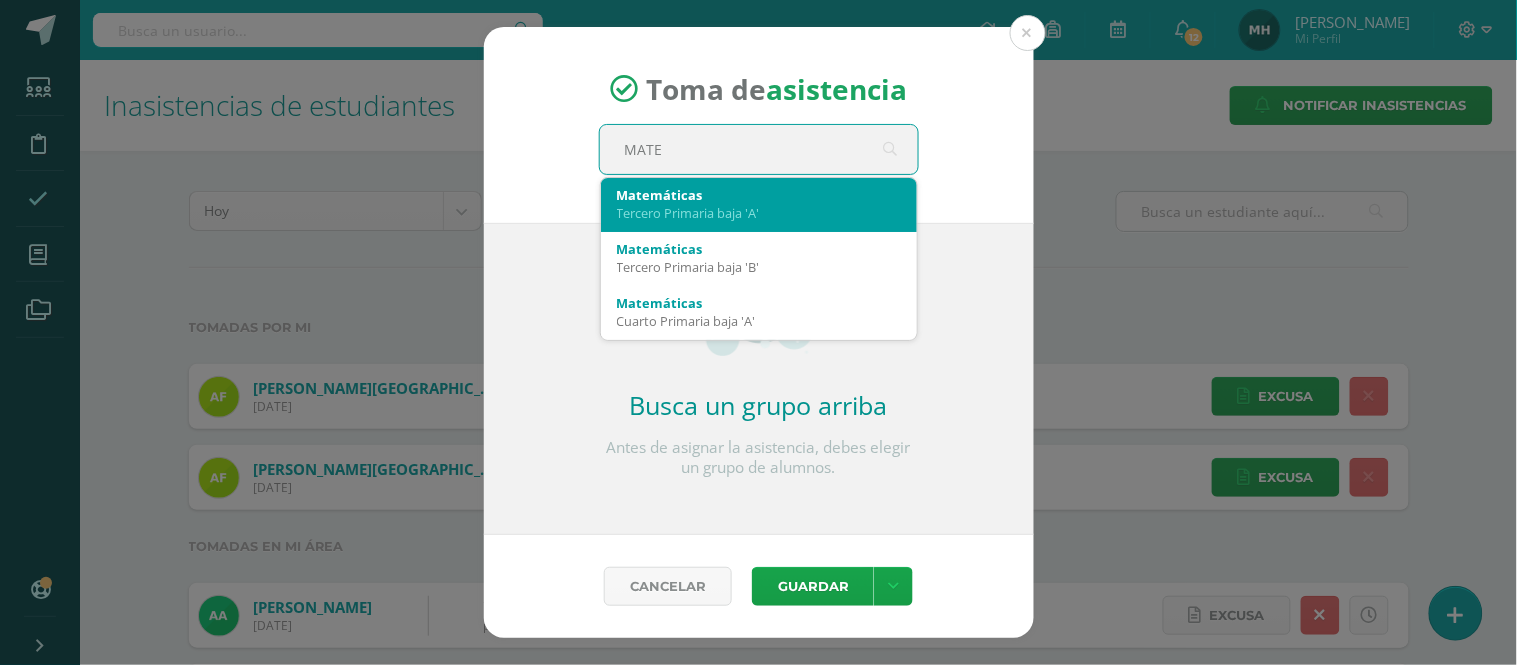 click on "Tercero Primaria baja 'A'" at bounding box center [759, 213] 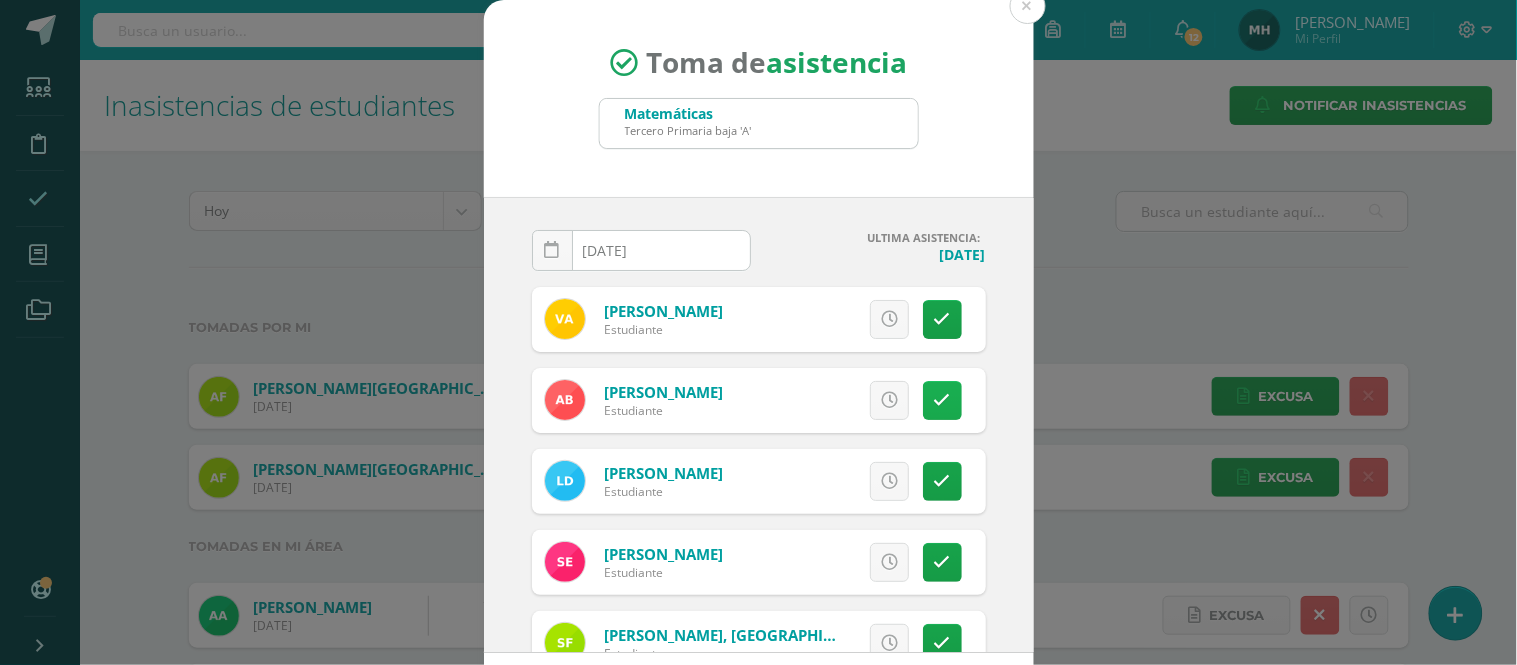 click at bounding box center (942, 400) 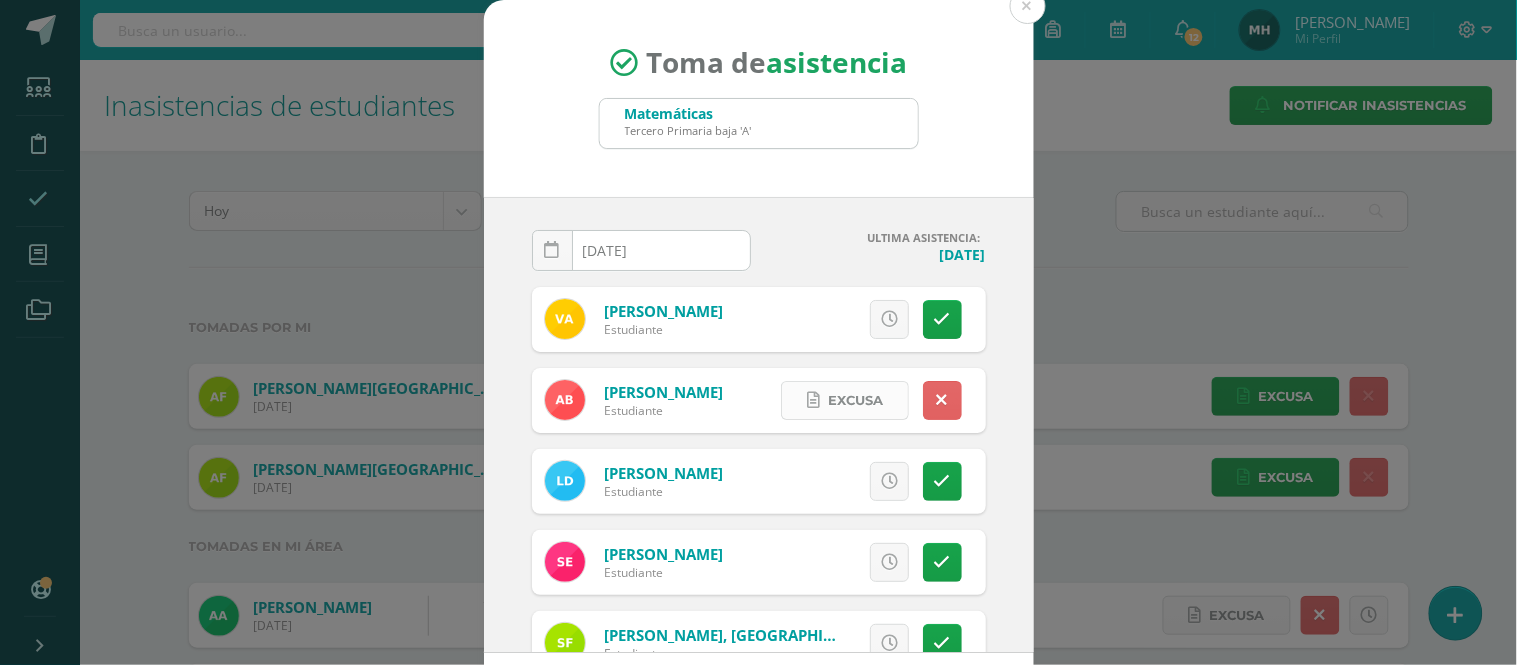 click on "Excusa" at bounding box center [855, 400] 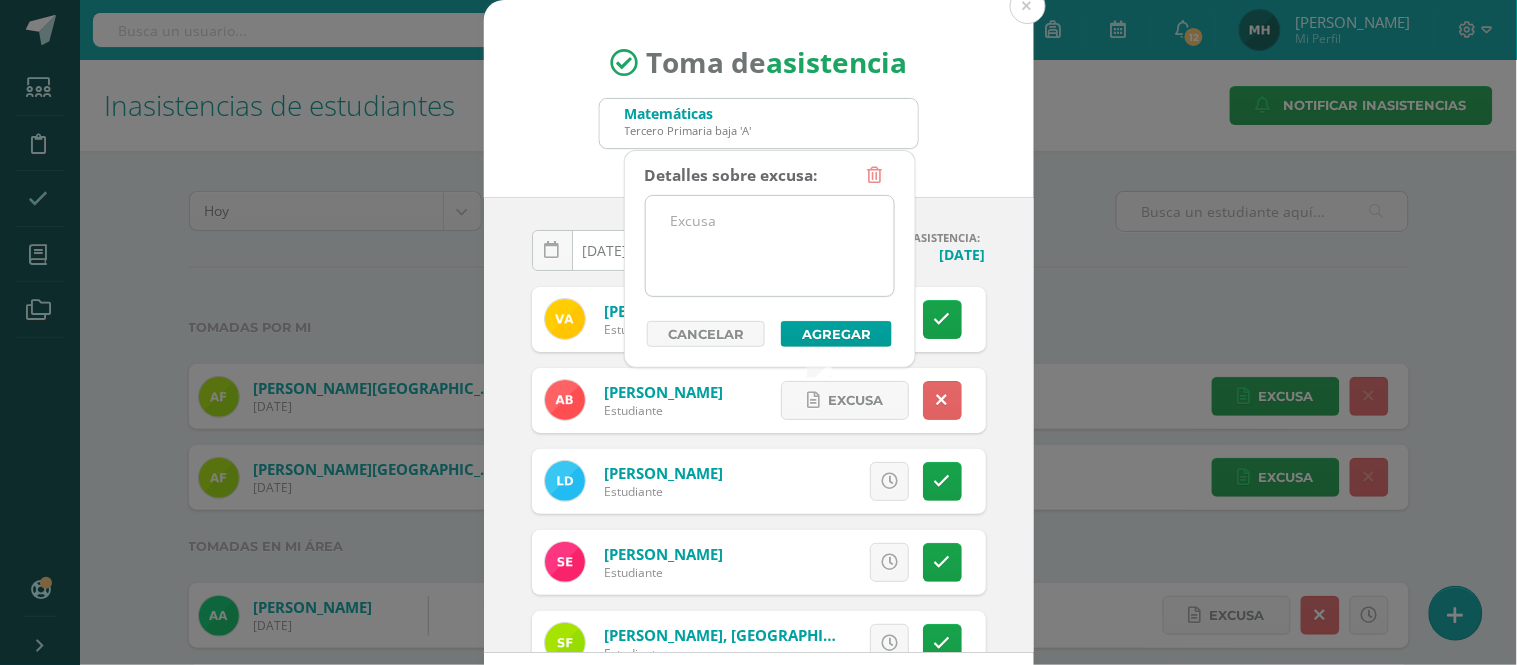 click at bounding box center [770, 246] 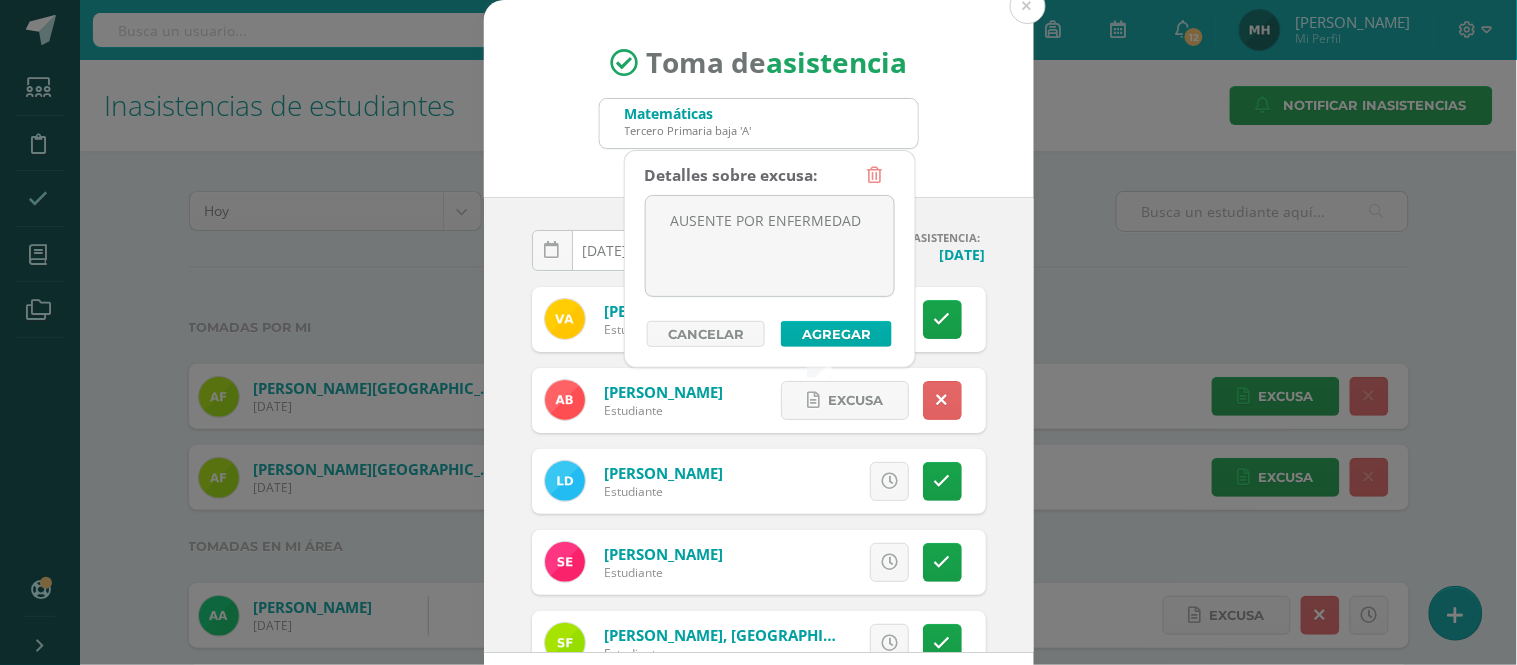 type on "AUSENTE POR ENFERMEDAD" 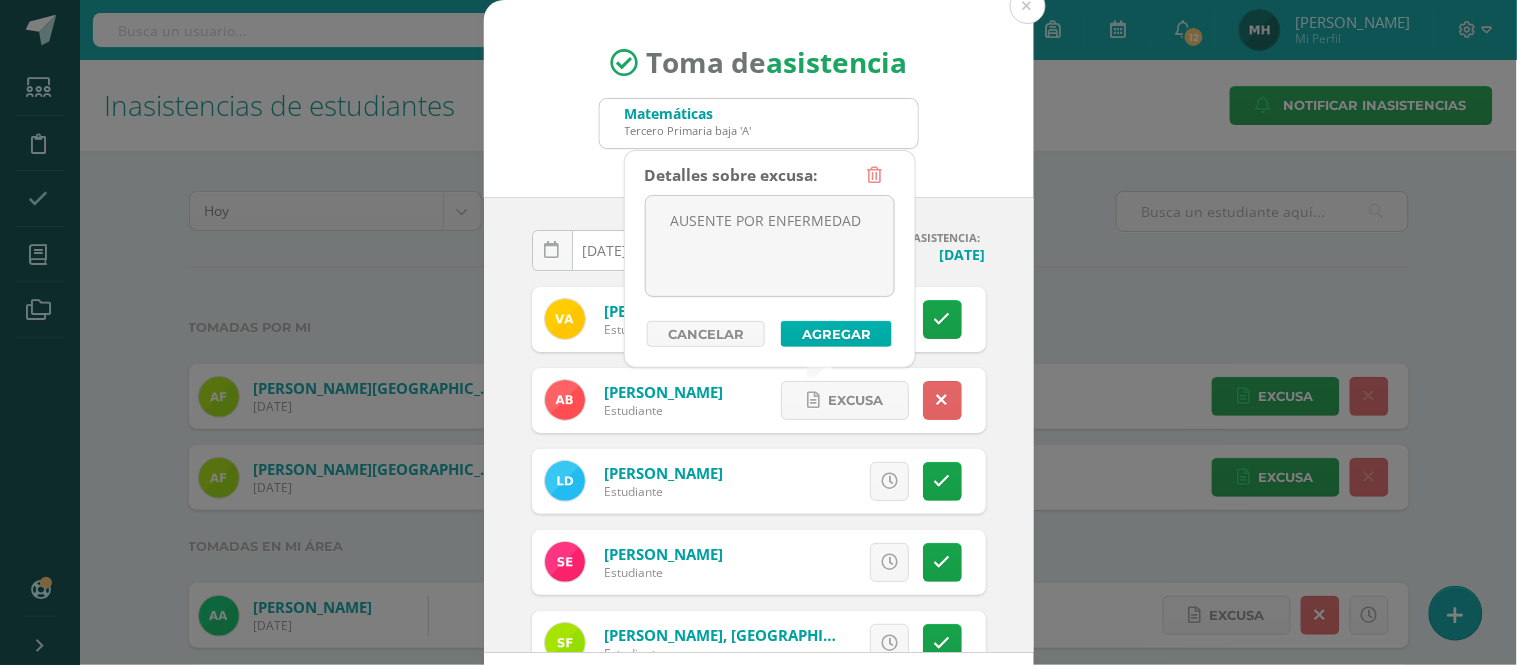 click on "Agregar" at bounding box center [836, 334] 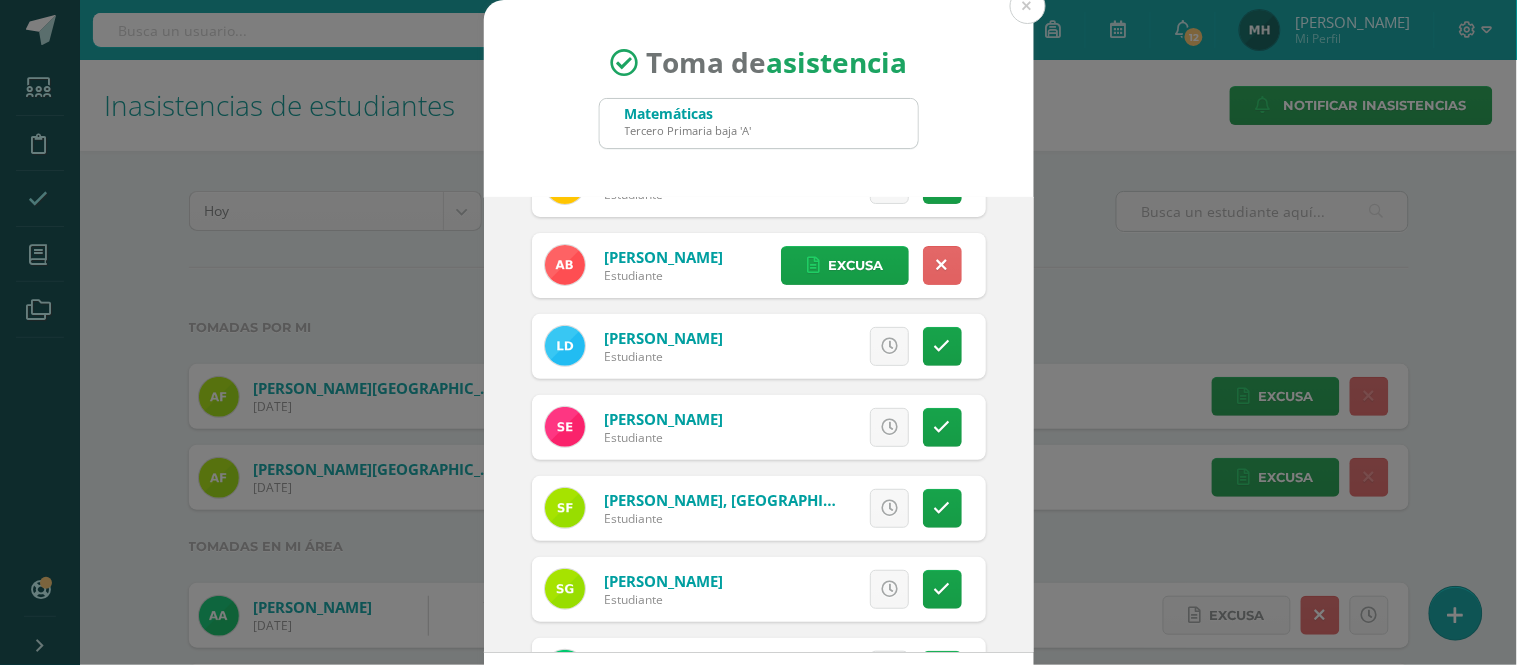 scroll, scrollTop: 177, scrollLeft: 0, axis: vertical 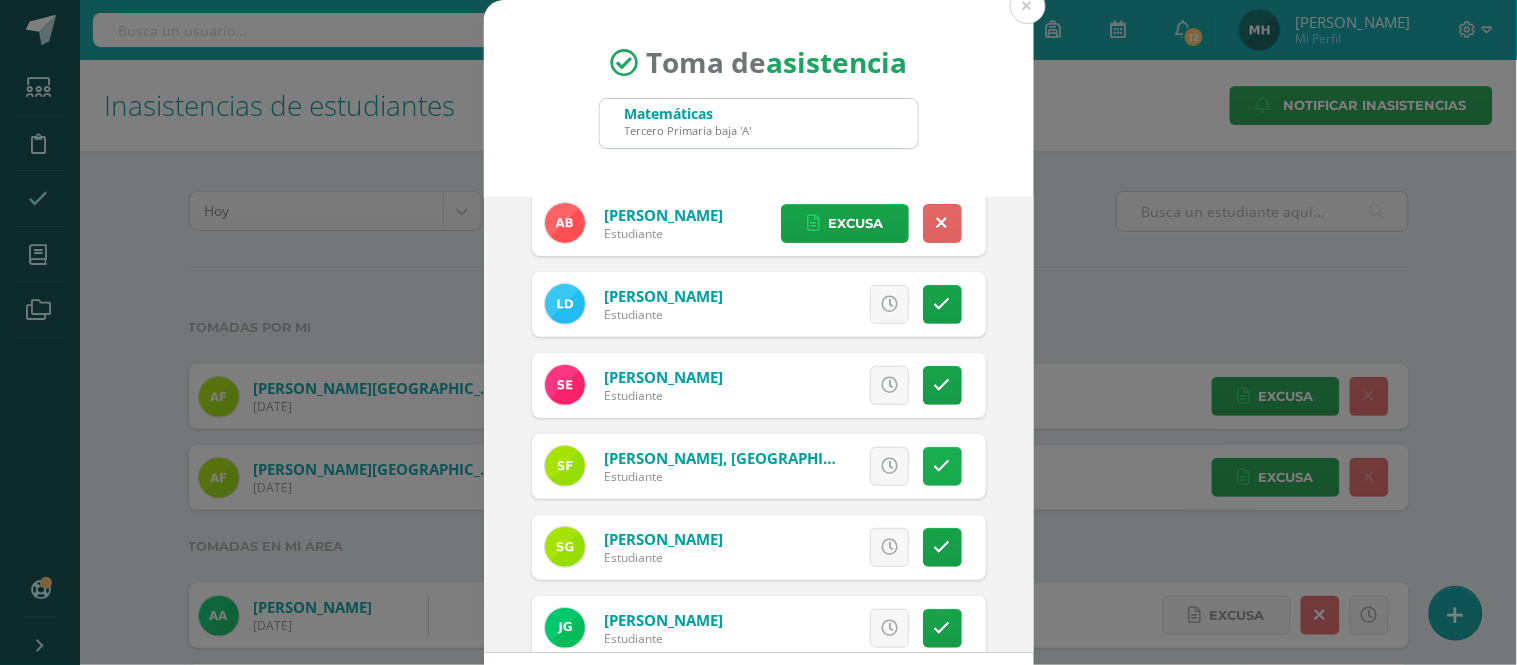 click at bounding box center (942, 466) 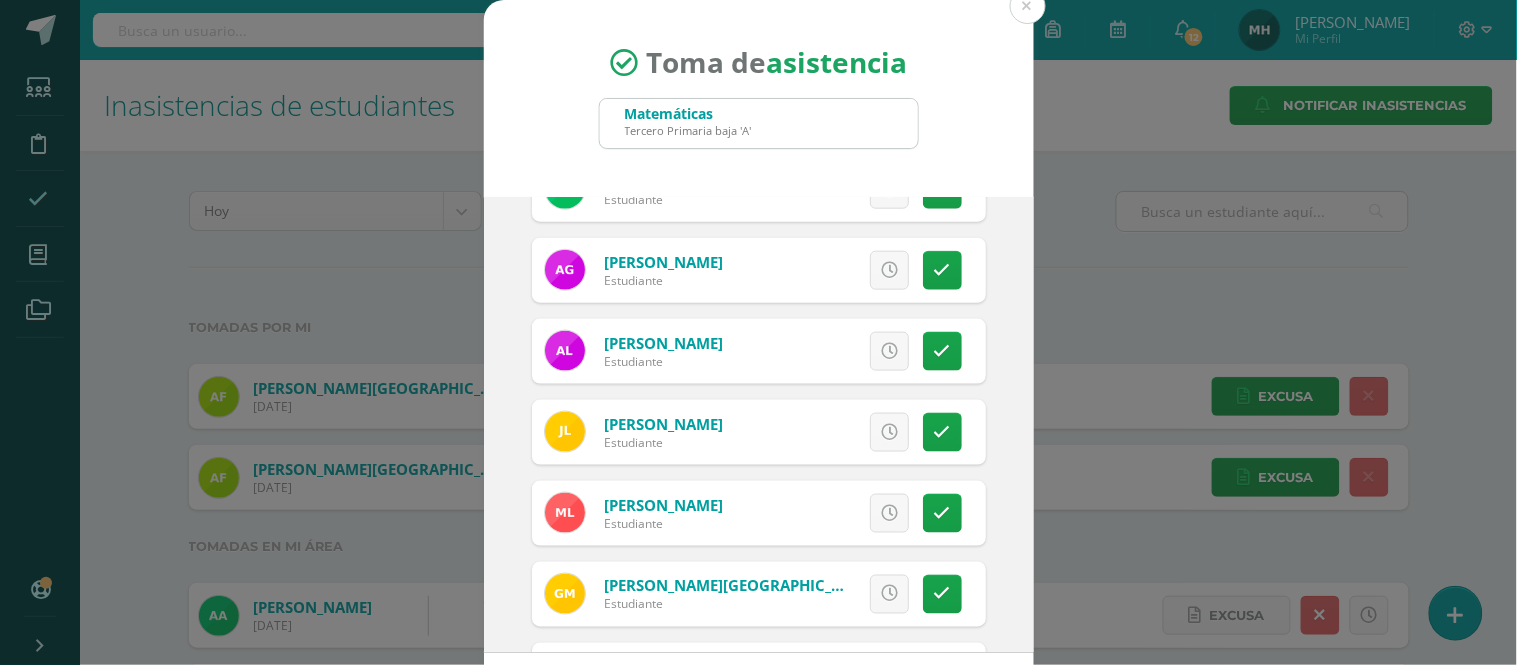 scroll, scrollTop: 622, scrollLeft: 0, axis: vertical 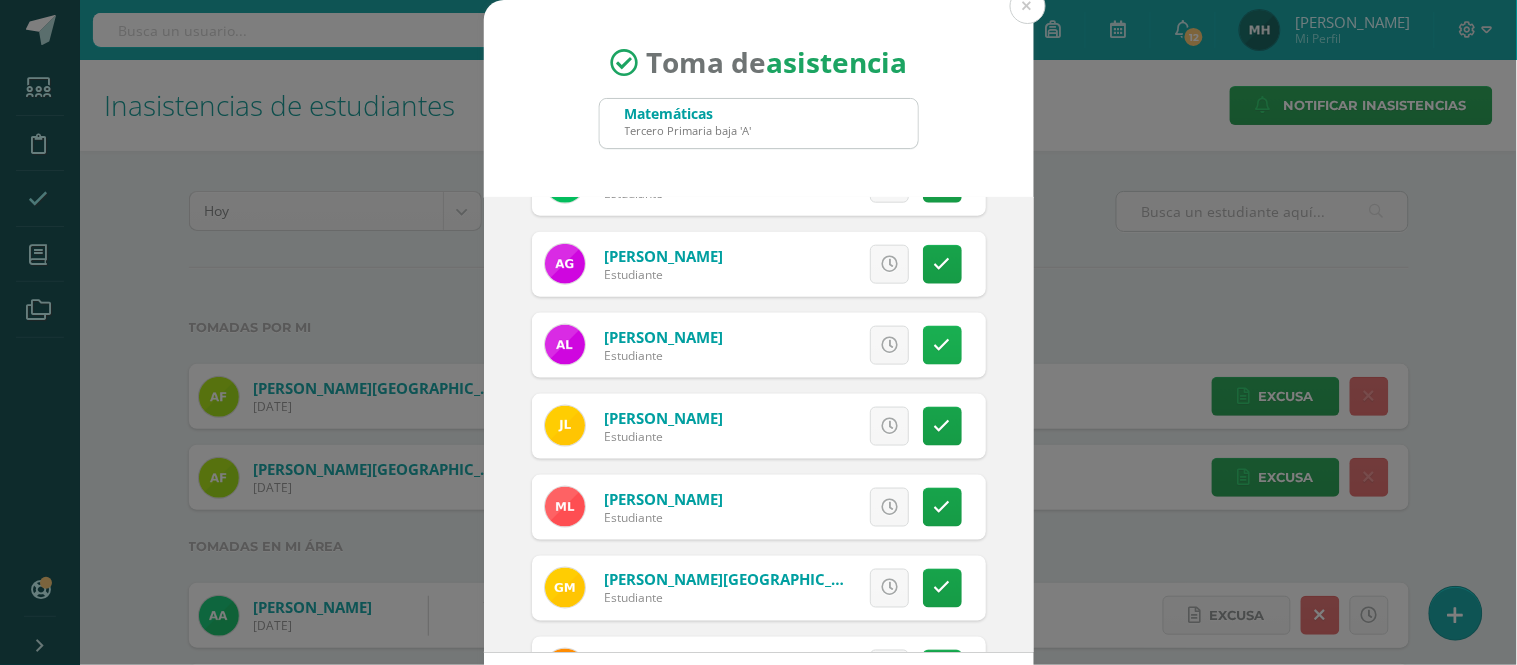 click at bounding box center (942, 345) 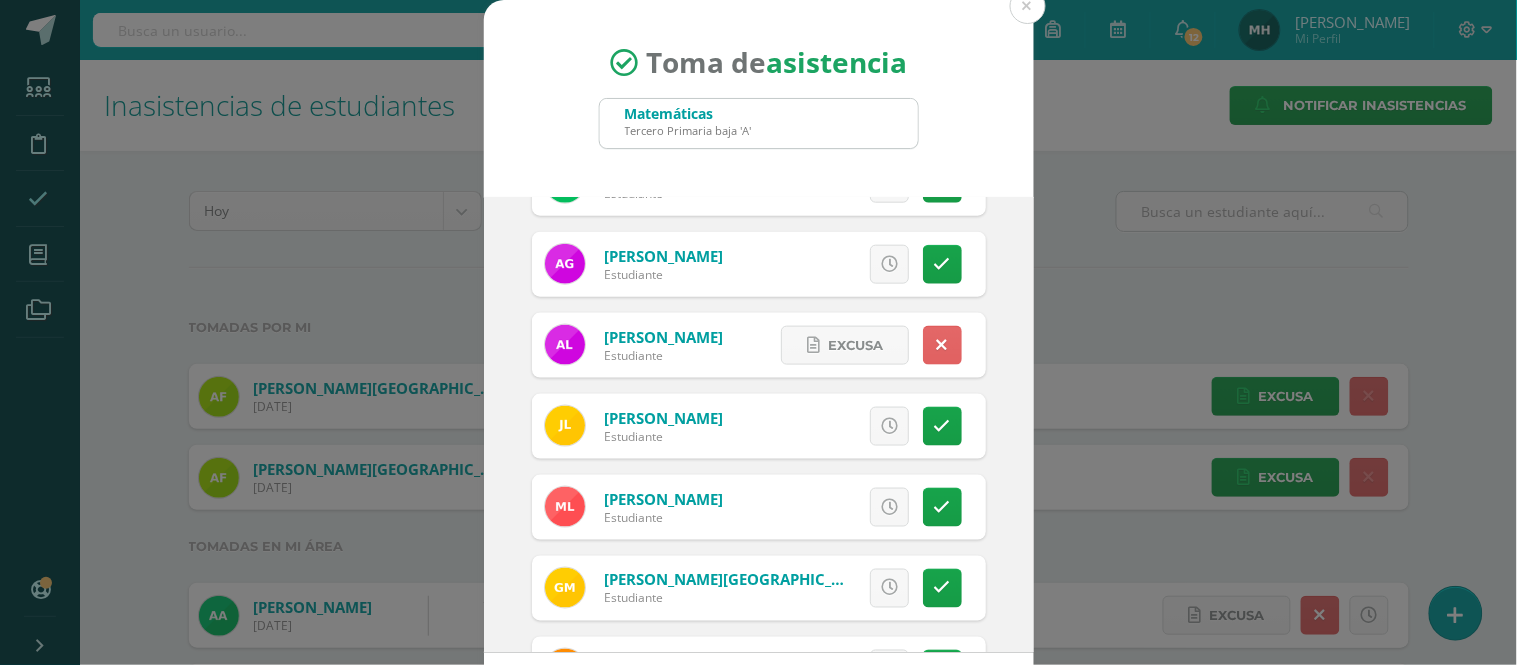 scroll, scrollTop: 865, scrollLeft: 0, axis: vertical 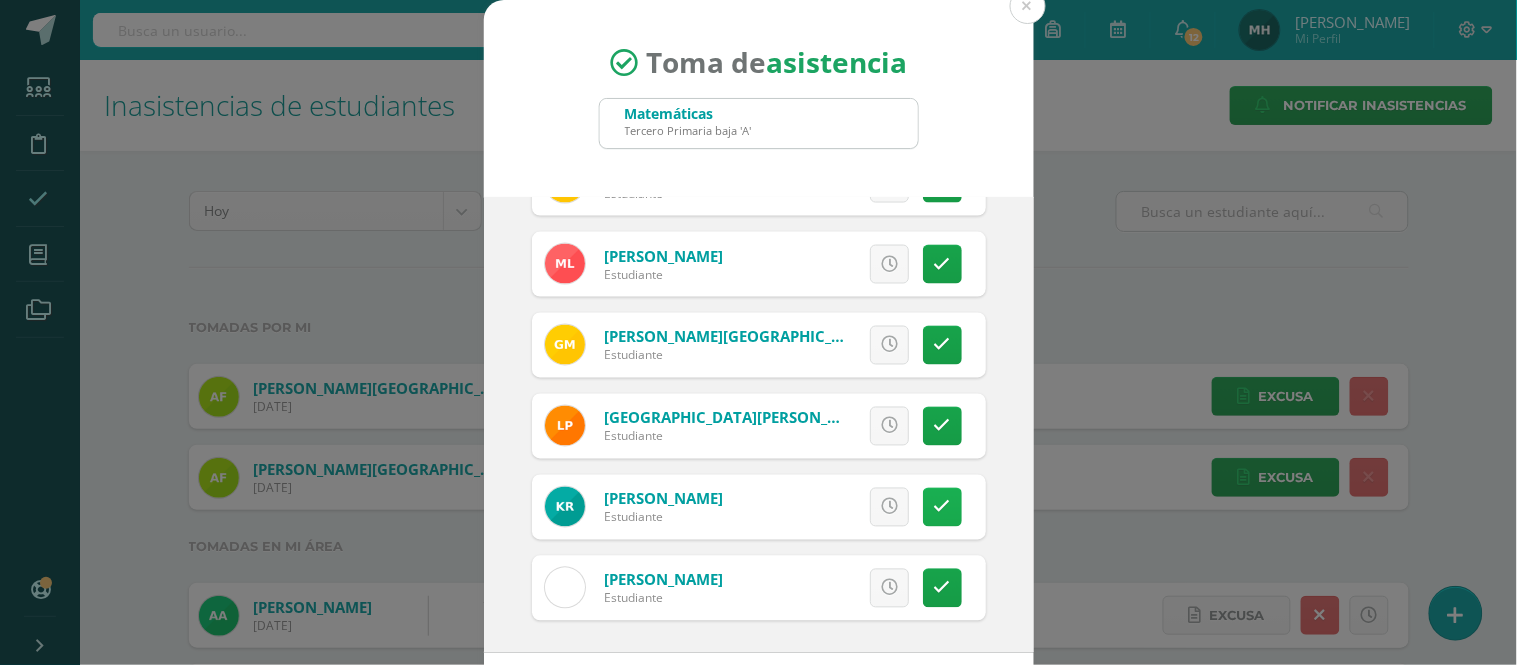 click at bounding box center [942, 507] 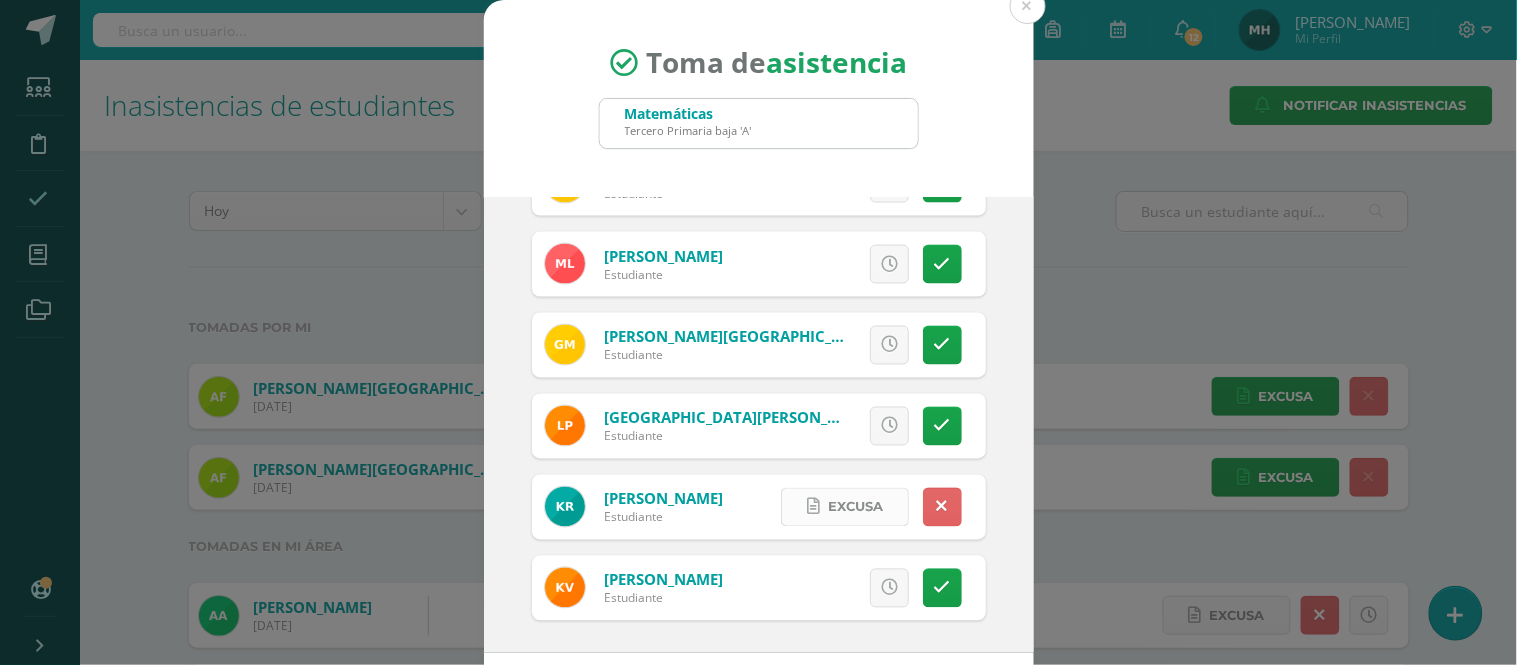 click on "Excusa" at bounding box center [855, 507] 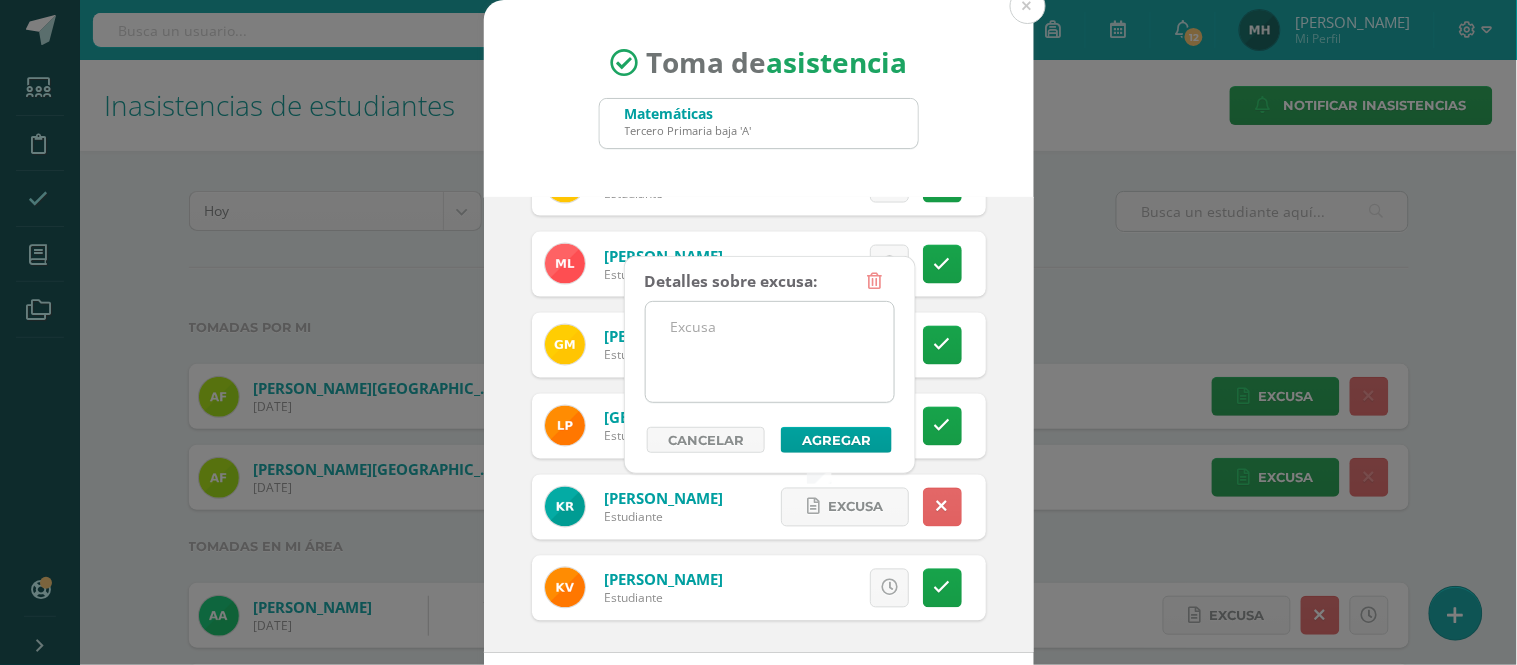 click at bounding box center (770, 352) 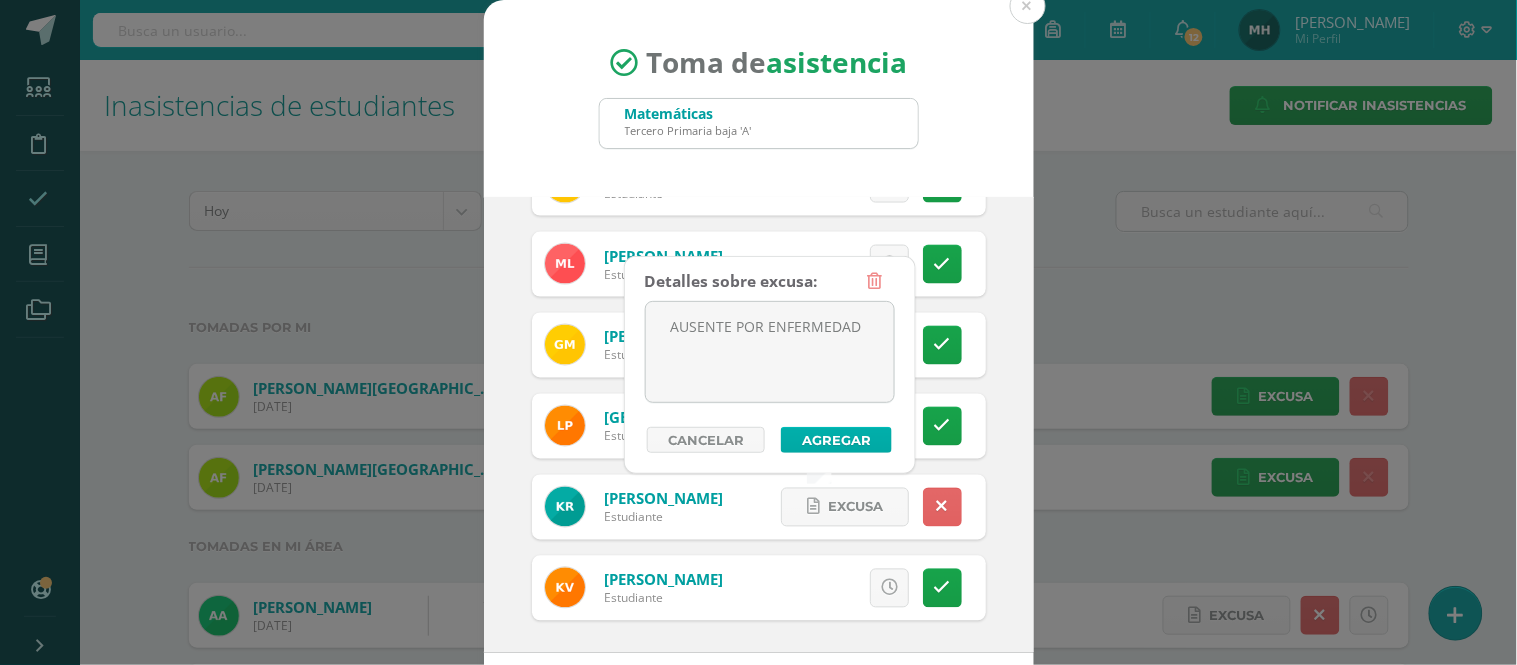 type on "AUSENTE POR ENFERMEDAD" 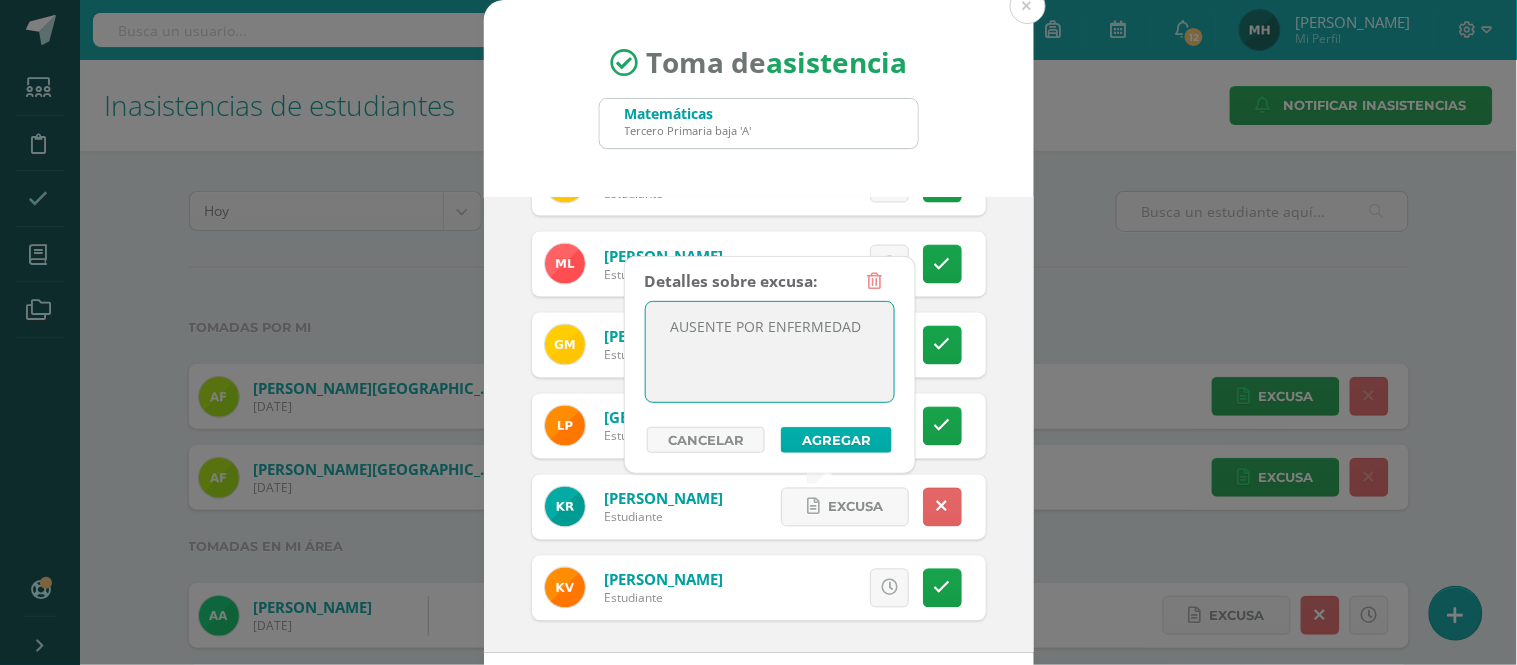click on "Agregar" at bounding box center [836, 440] 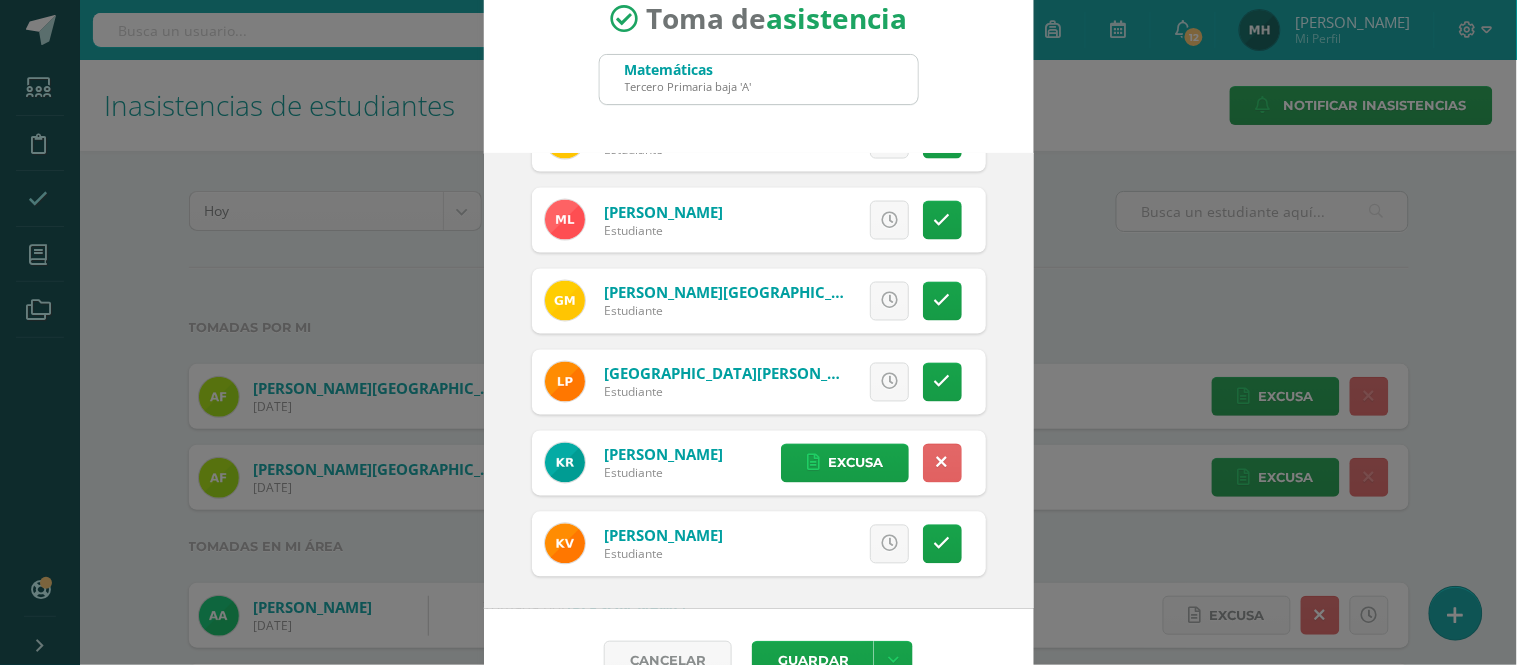 scroll, scrollTop: 90, scrollLeft: 0, axis: vertical 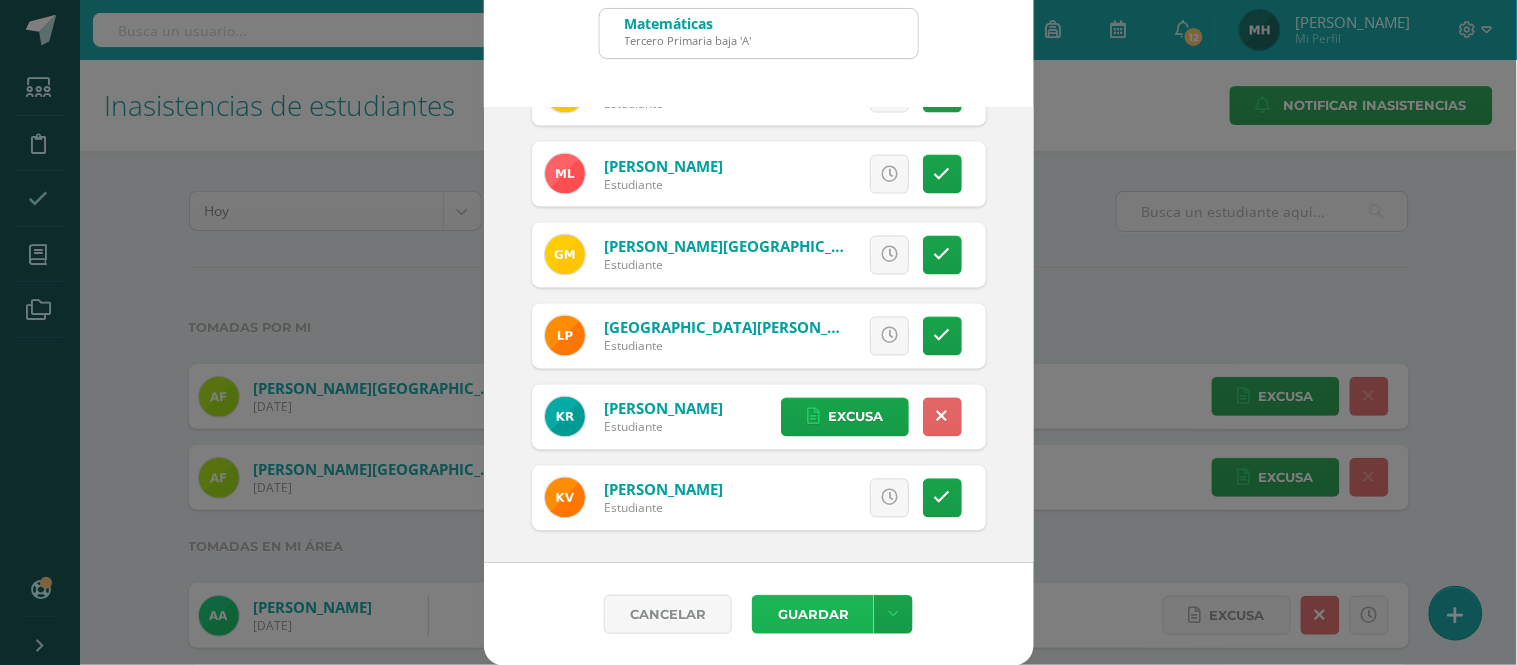 click on "Guardar" at bounding box center [813, 614] 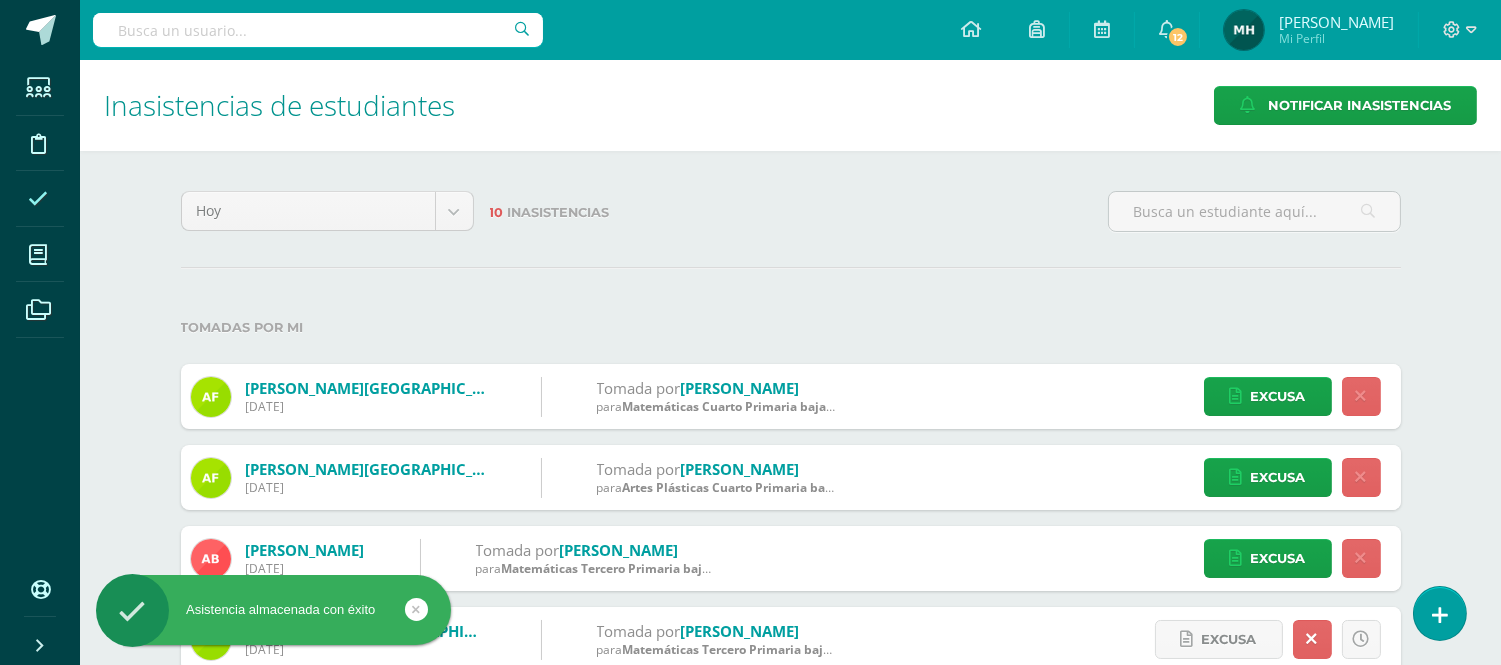 scroll, scrollTop: 0, scrollLeft: 0, axis: both 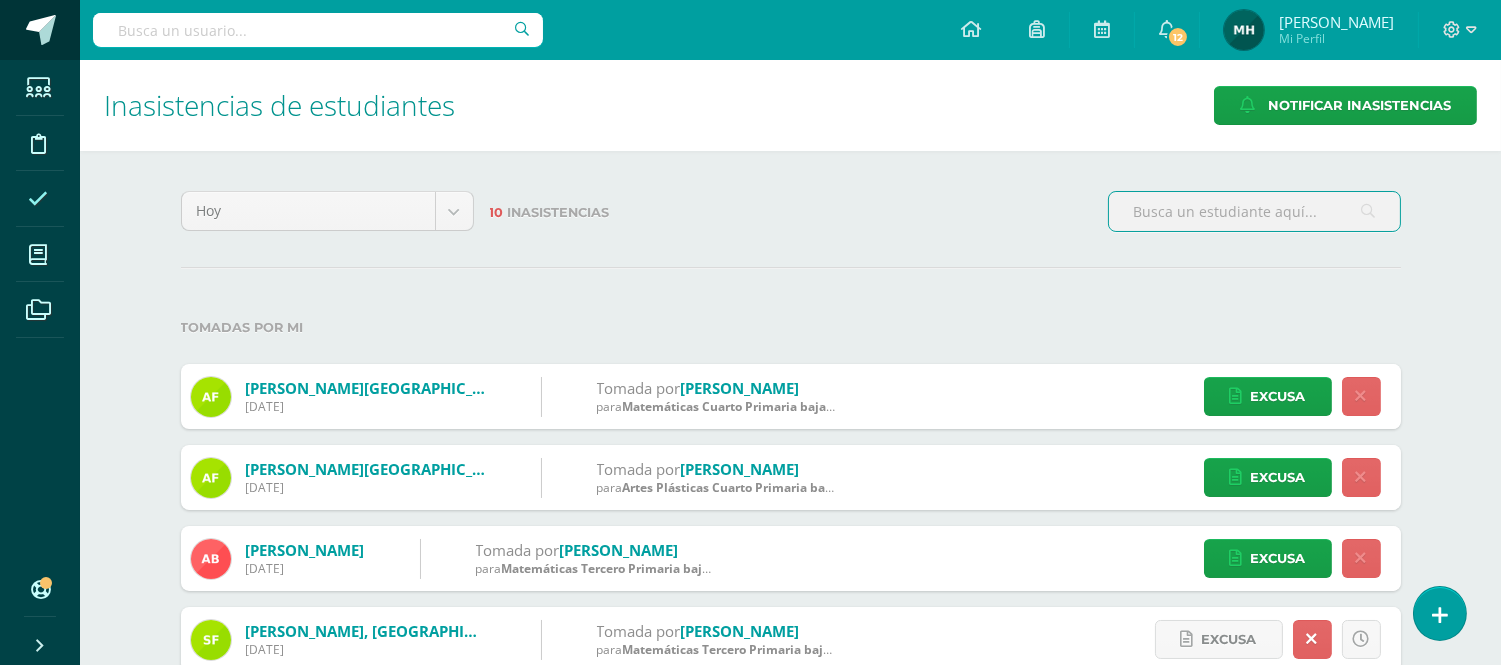click at bounding box center [41, 30] 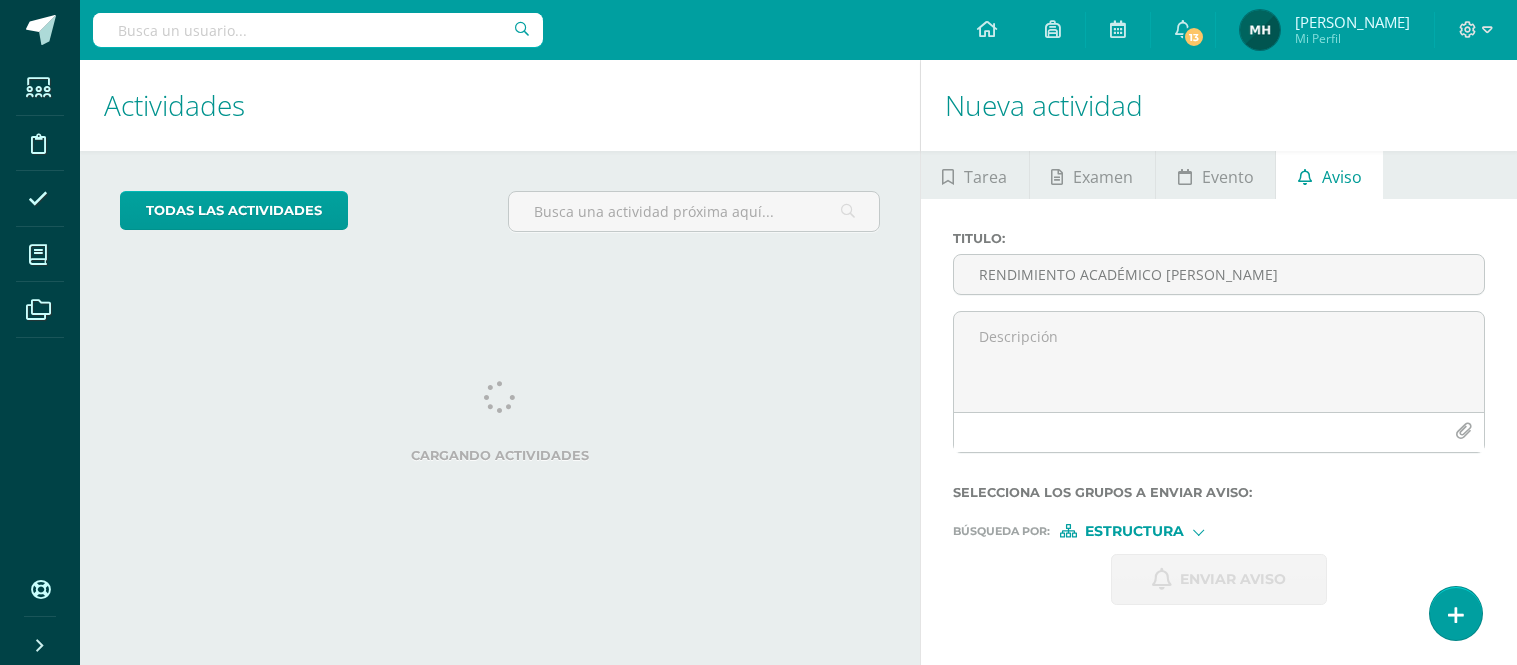 scroll, scrollTop: 0, scrollLeft: 0, axis: both 